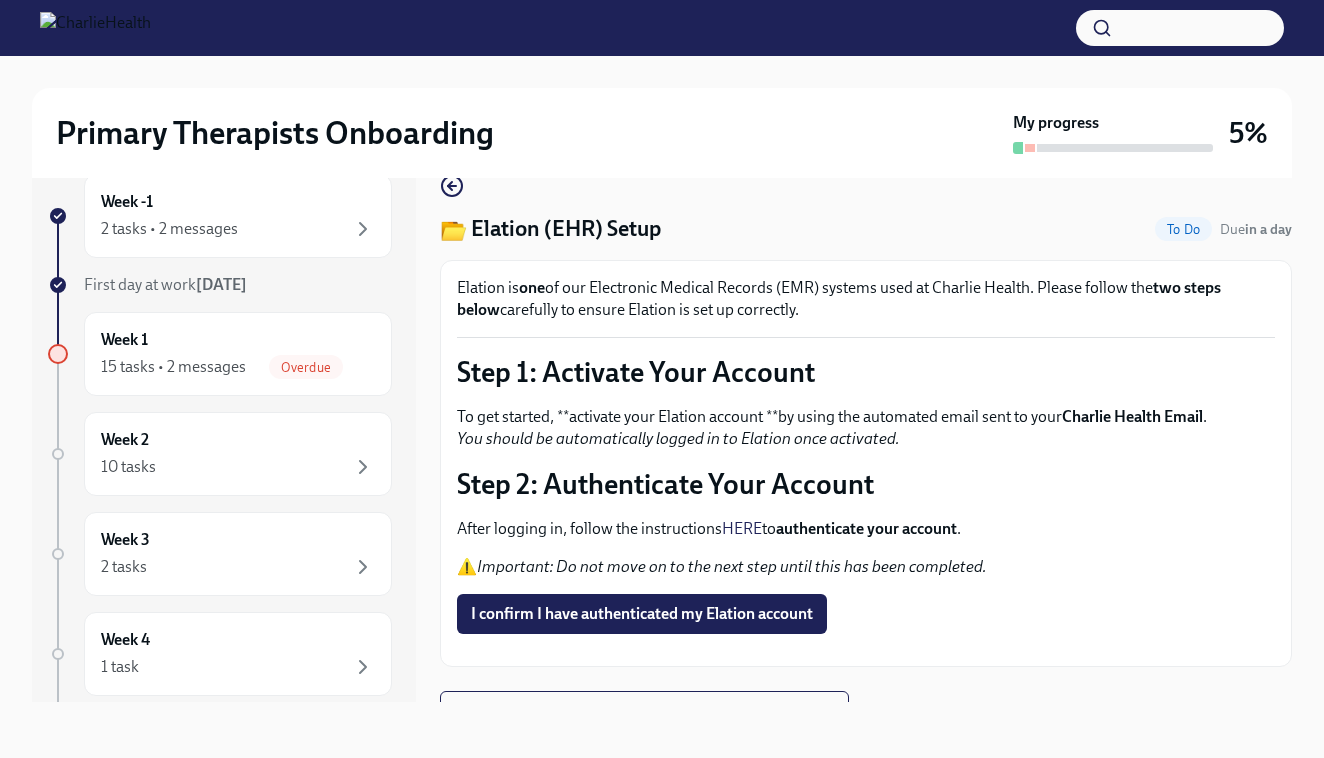 scroll, scrollTop: 36, scrollLeft: 0, axis: vertical 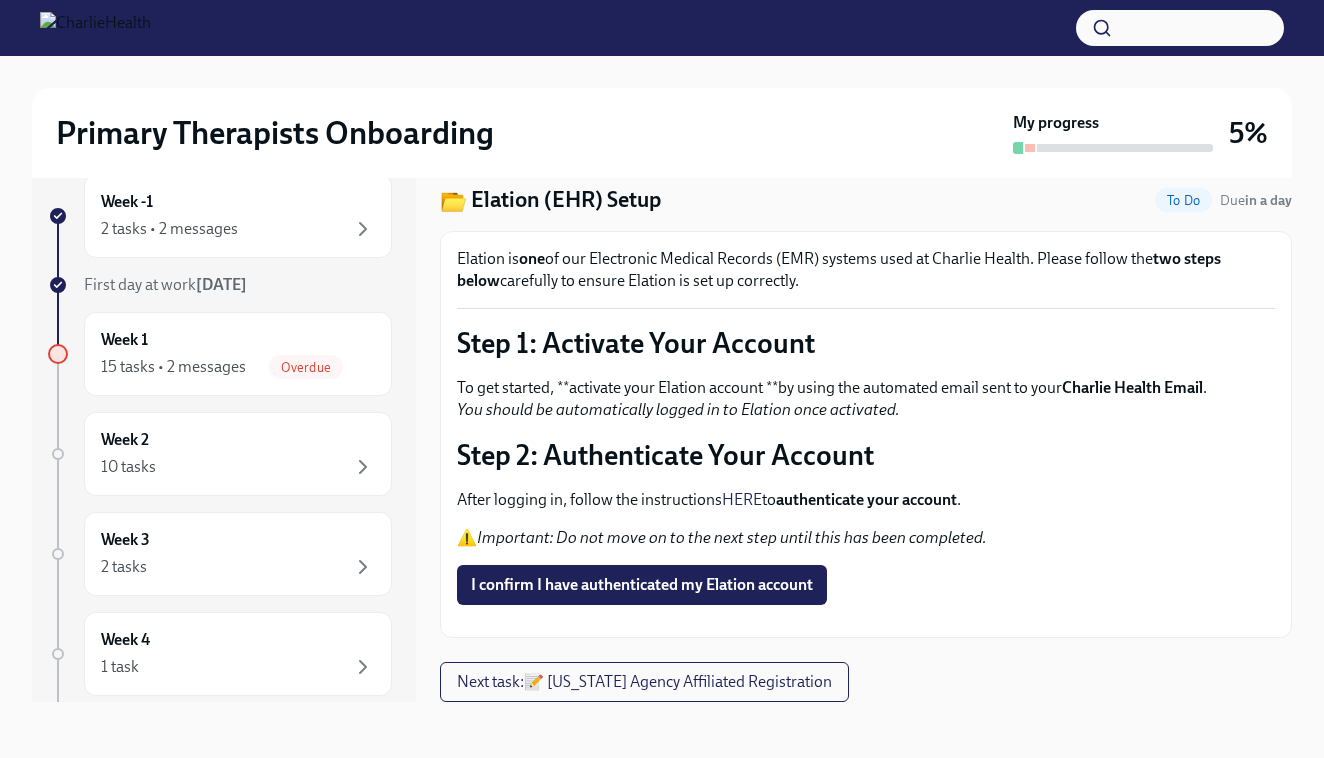 click on "authenticate your account" at bounding box center (866, 499) 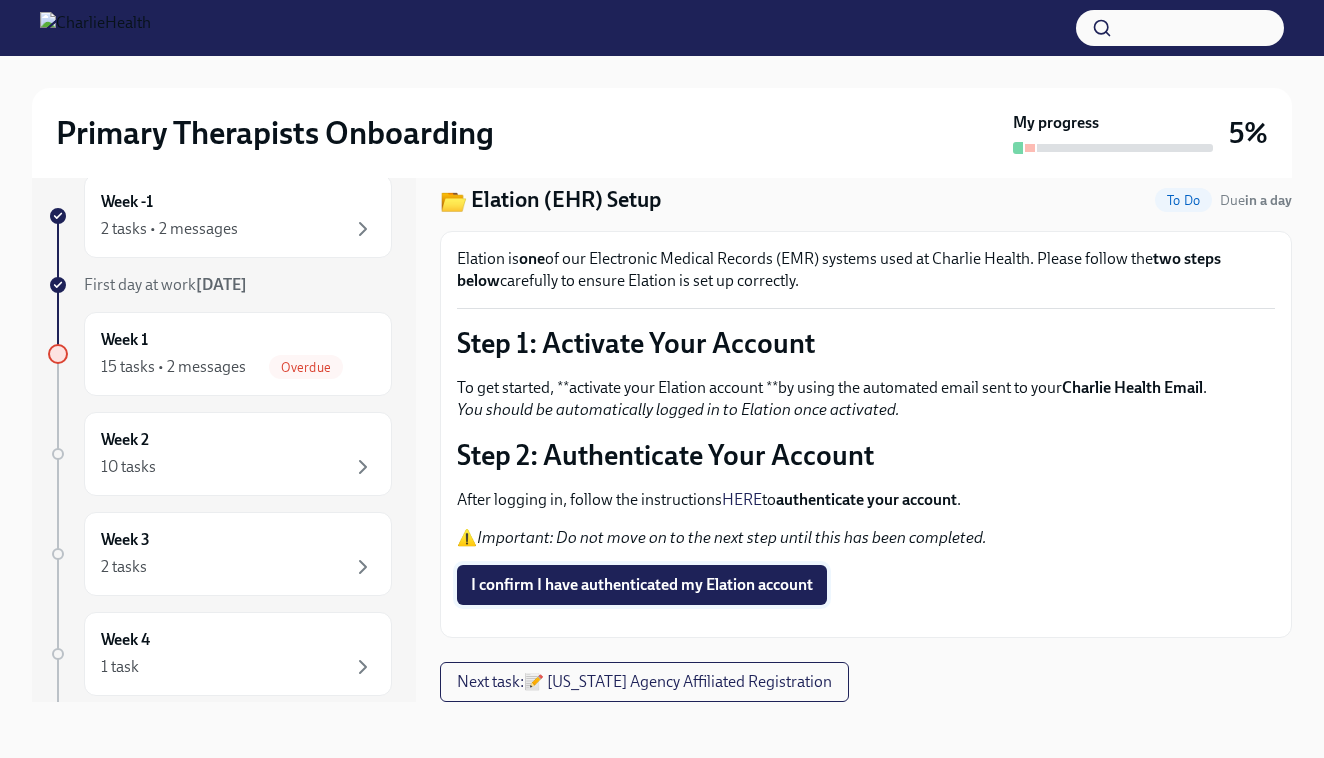 click on "I confirm I have authenticated my Elation account" at bounding box center (642, 585) 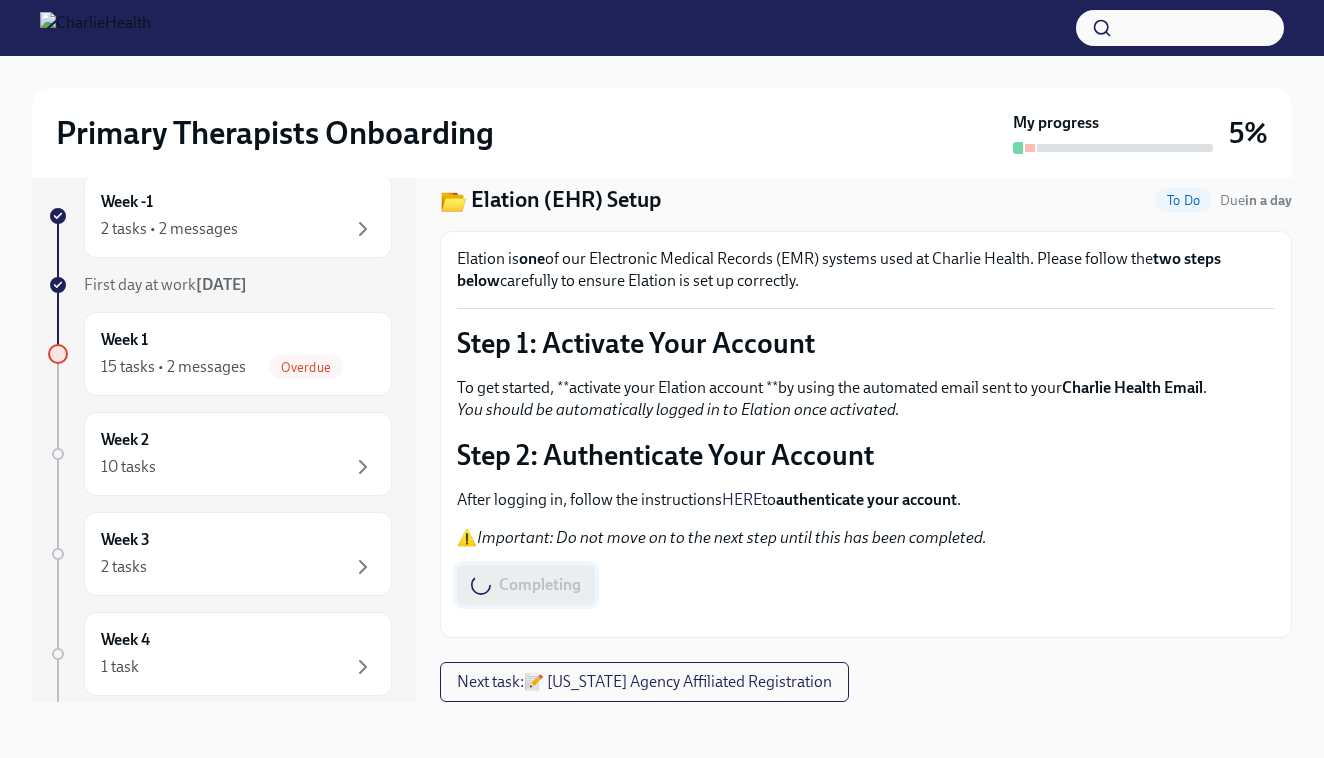 scroll, scrollTop: 36, scrollLeft: 0, axis: vertical 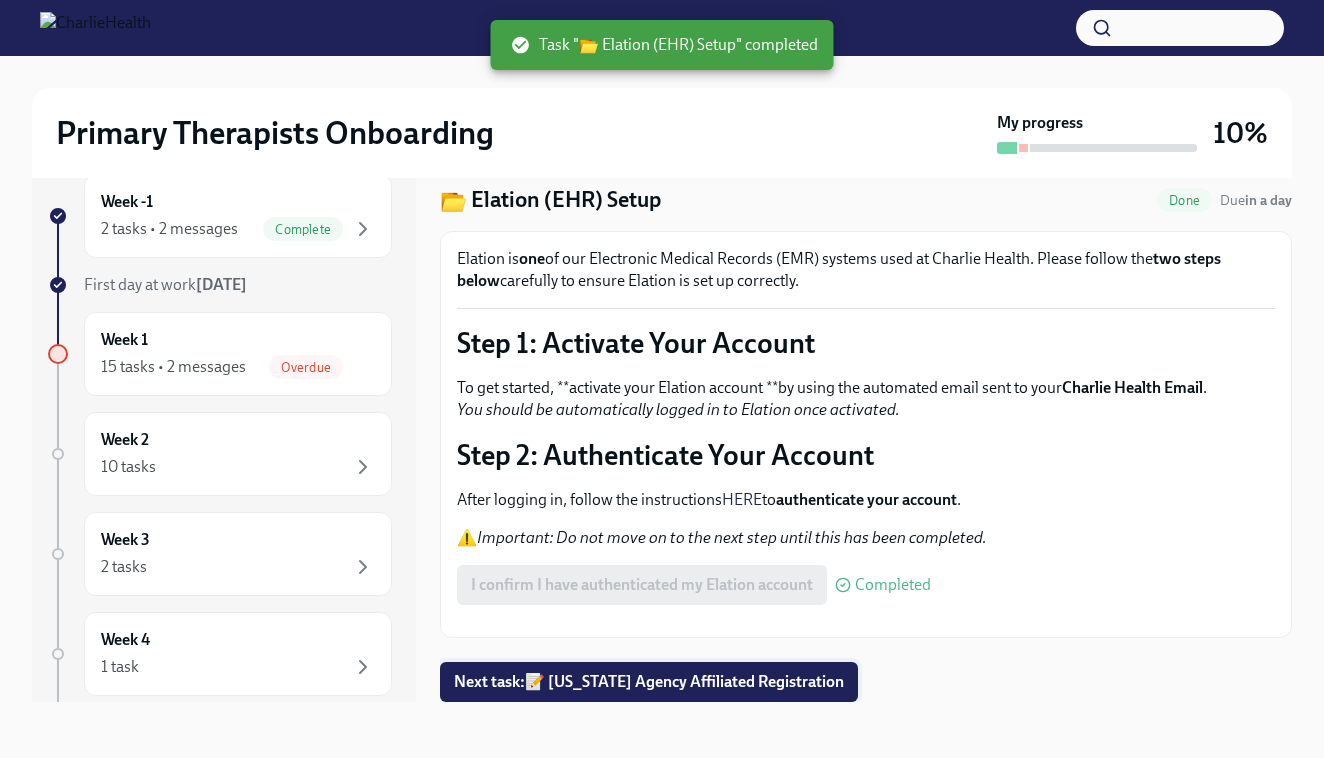 click on "Next task :  📝 [US_STATE] Agency Affiliated Registration" at bounding box center (649, 682) 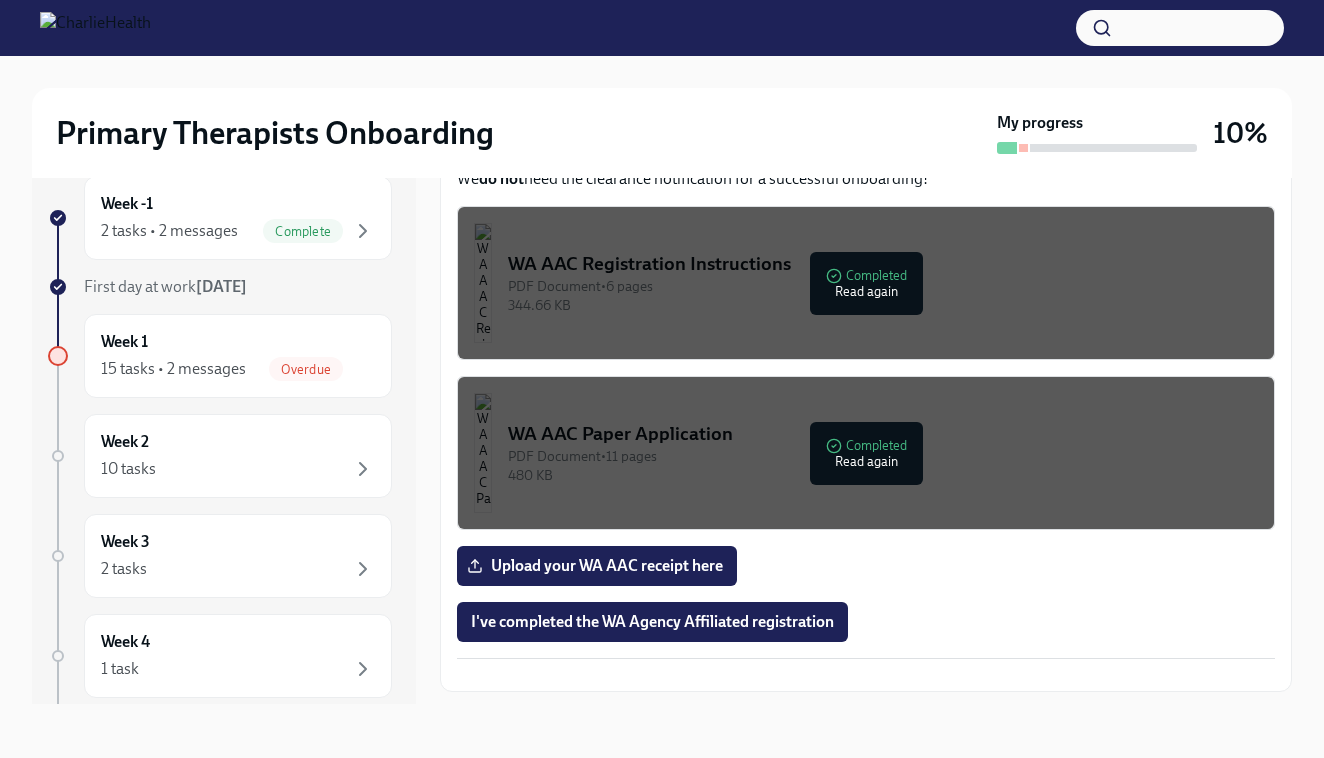 scroll, scrollTop: 912, scrollLeft: 0, axis: vertical 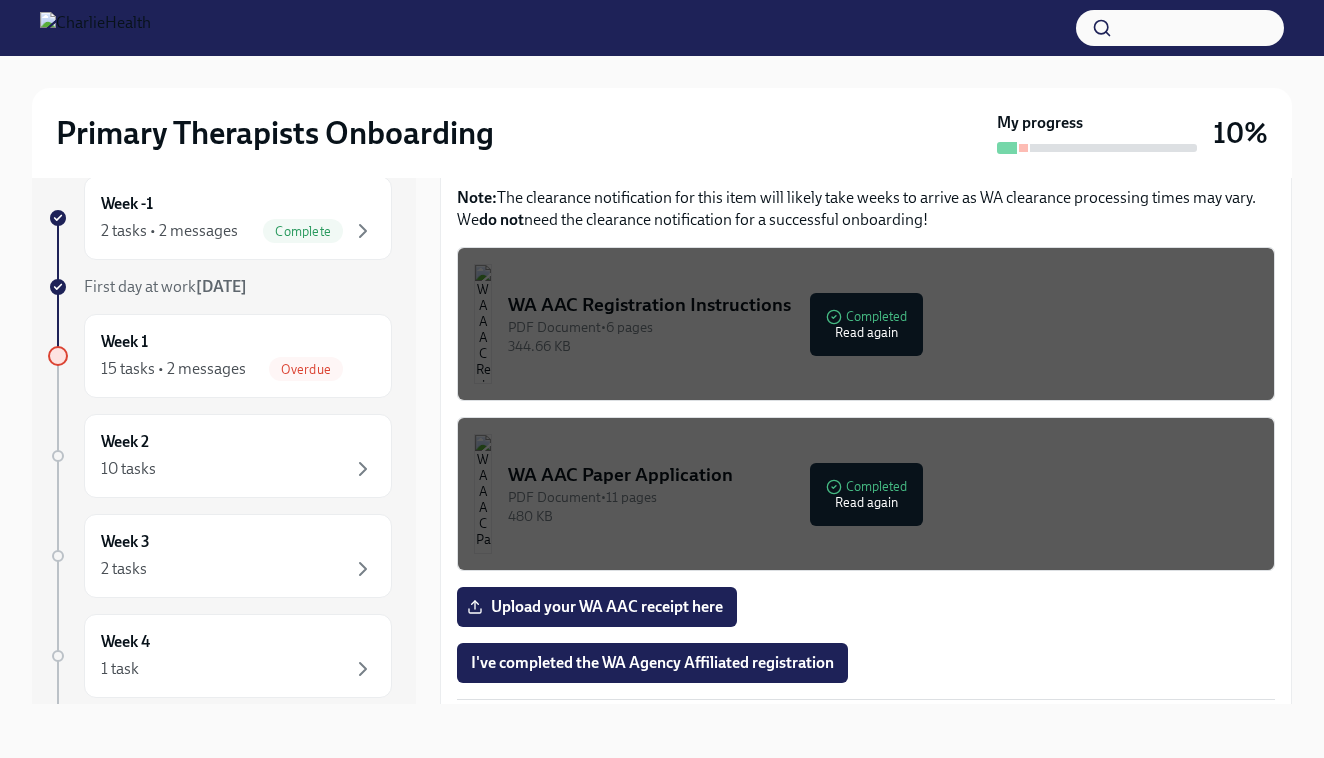 click on "PDF Document  •  11 pages" at bounding box center (883, 497) 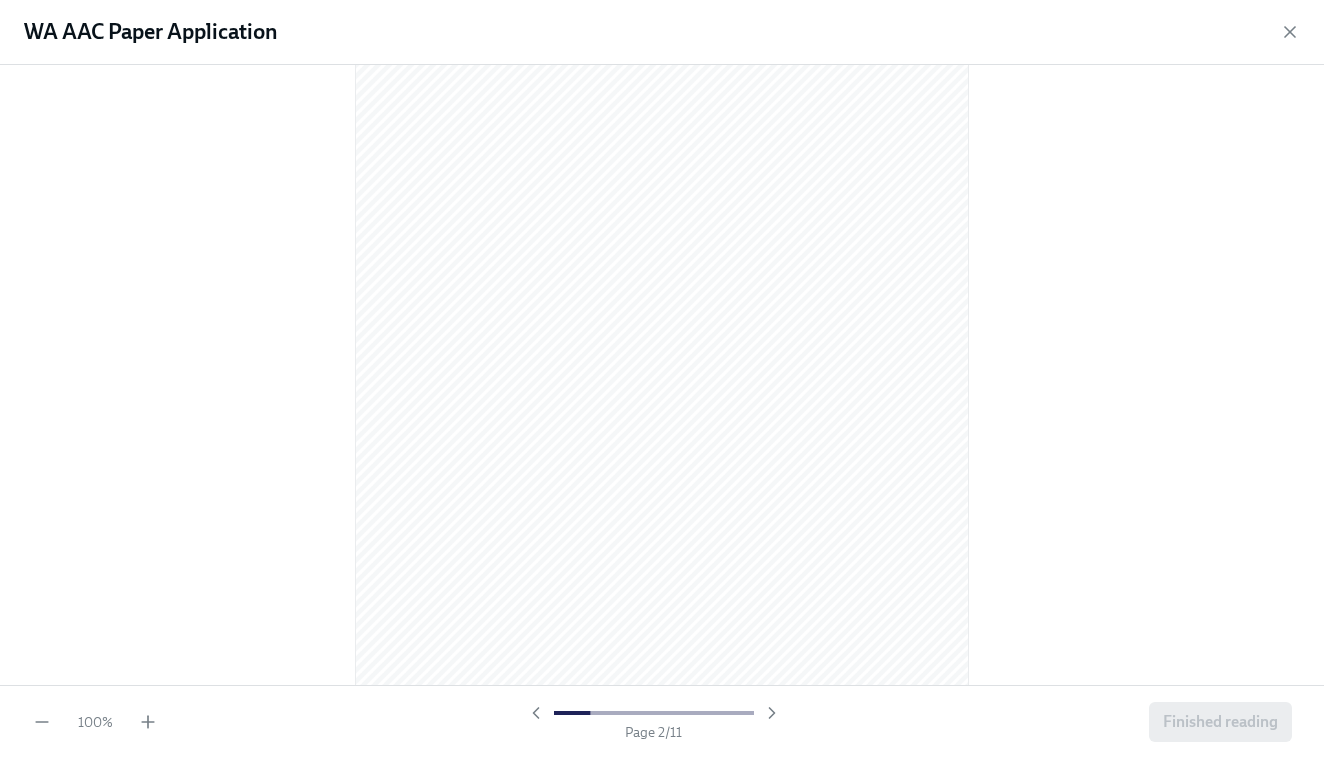 scroll, scrollTop: 912, scrollLeft: 0, axis: vertical 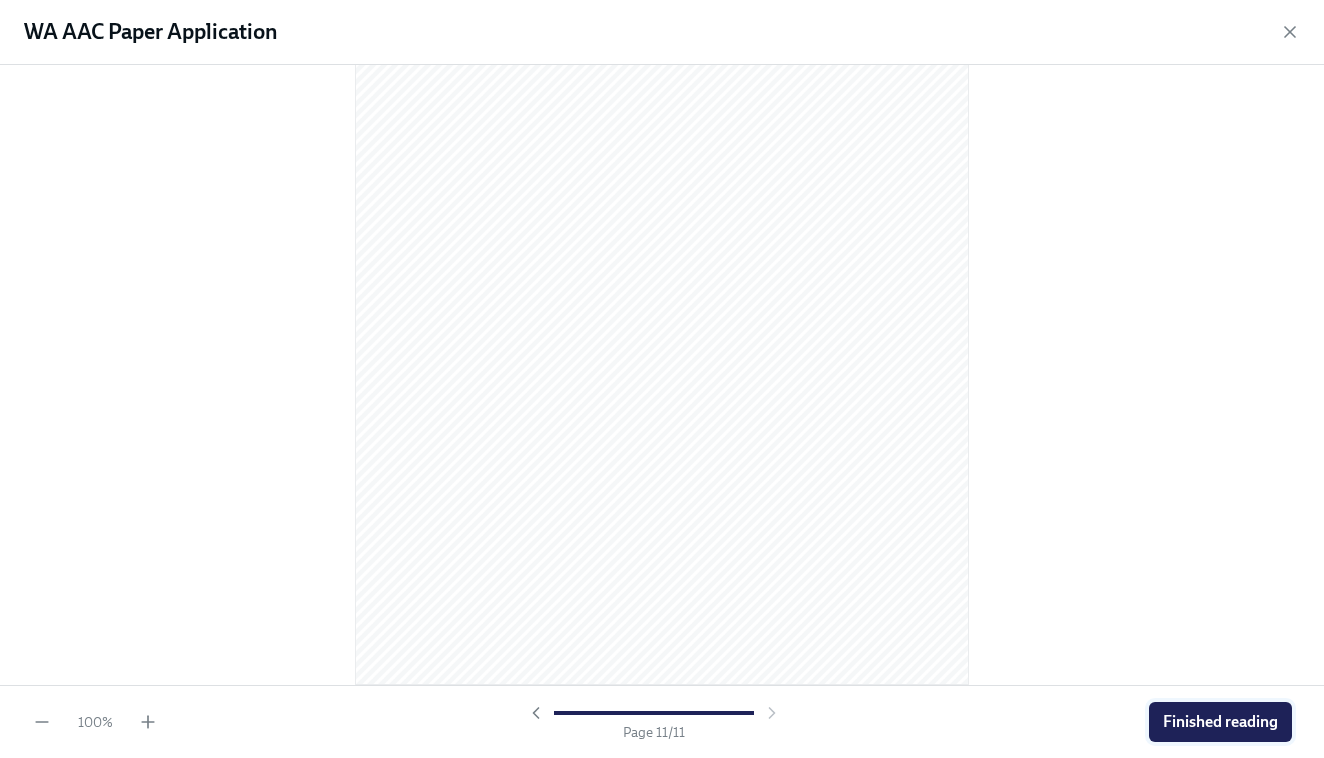 click on "Finished reading" at bounding box center [1220, 722] 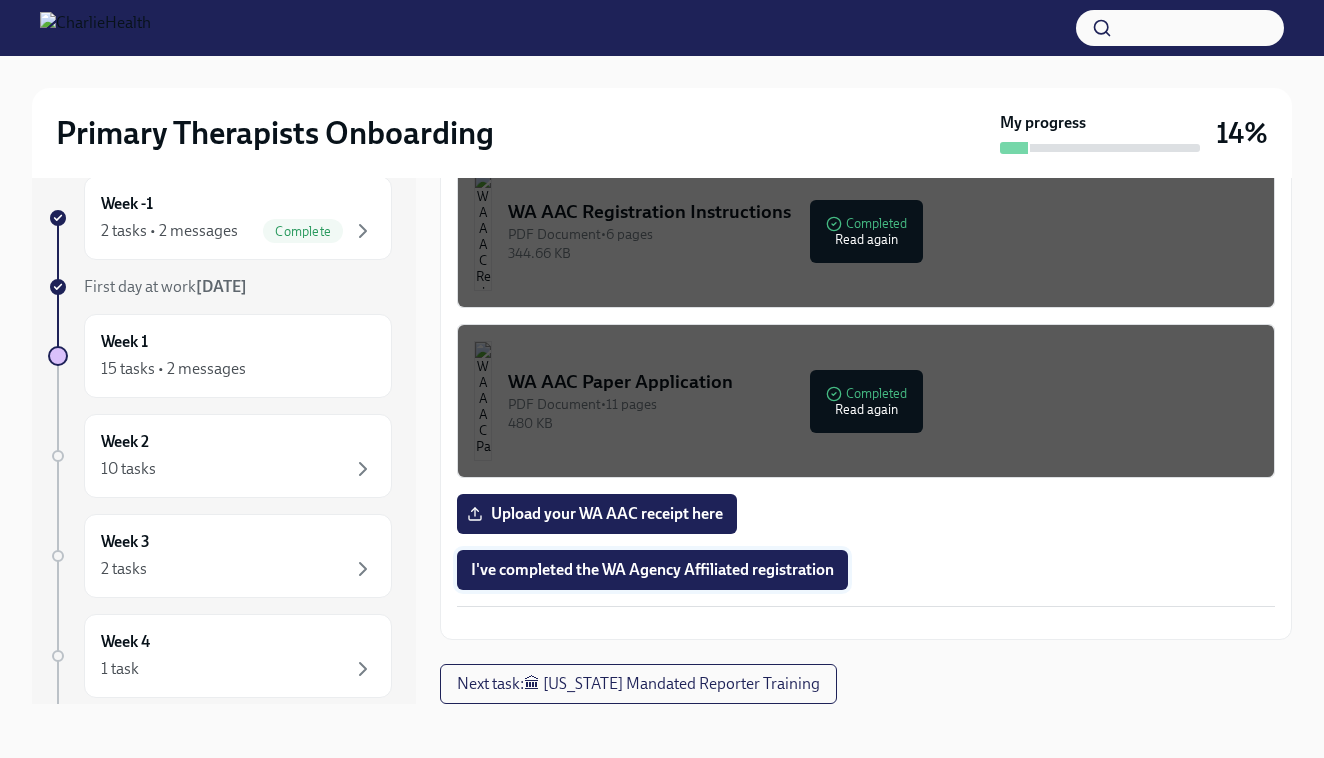 scroll, scrollTop: 1022, scrollLeft: 0, axis: vertical 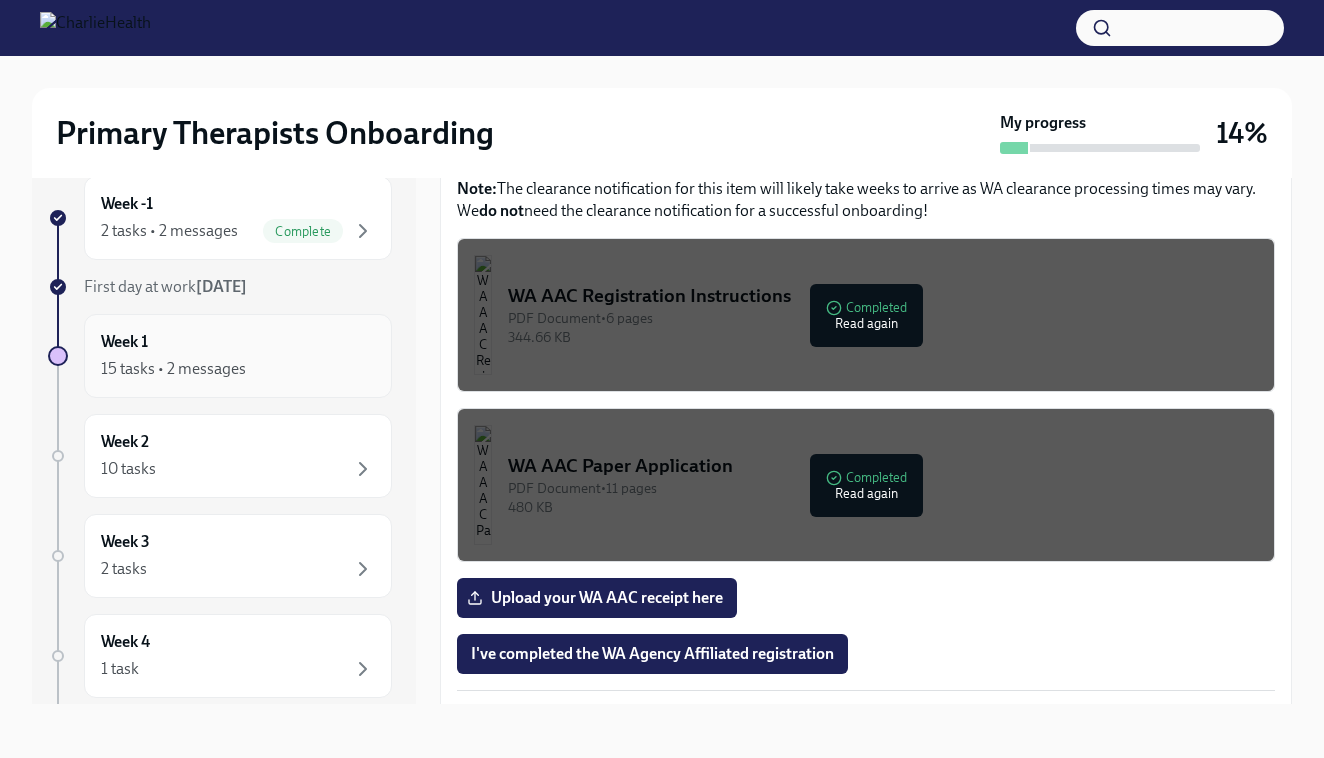 click on "15 tasks • 2 messages" at bounding box center (238, 369) 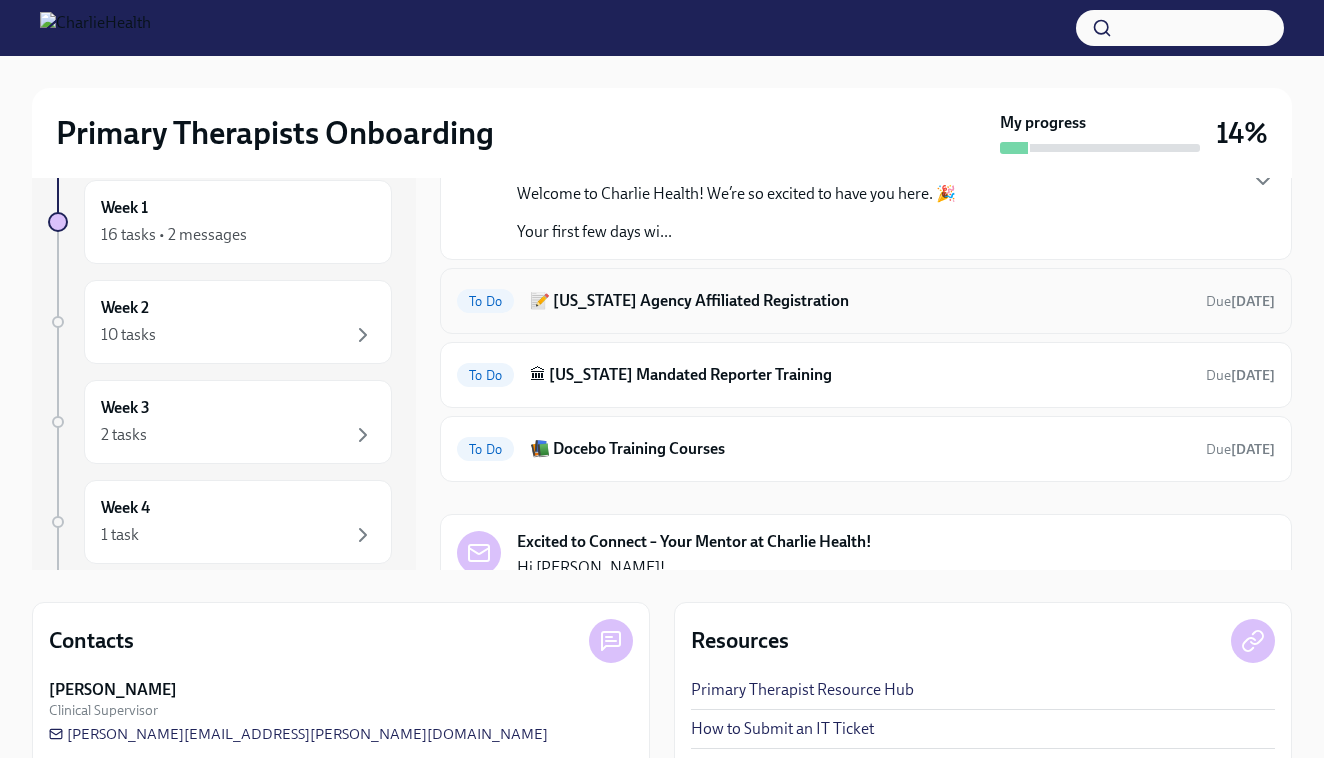scroll, scrollTop: 180, scrollLeft: 0, axis: vertical 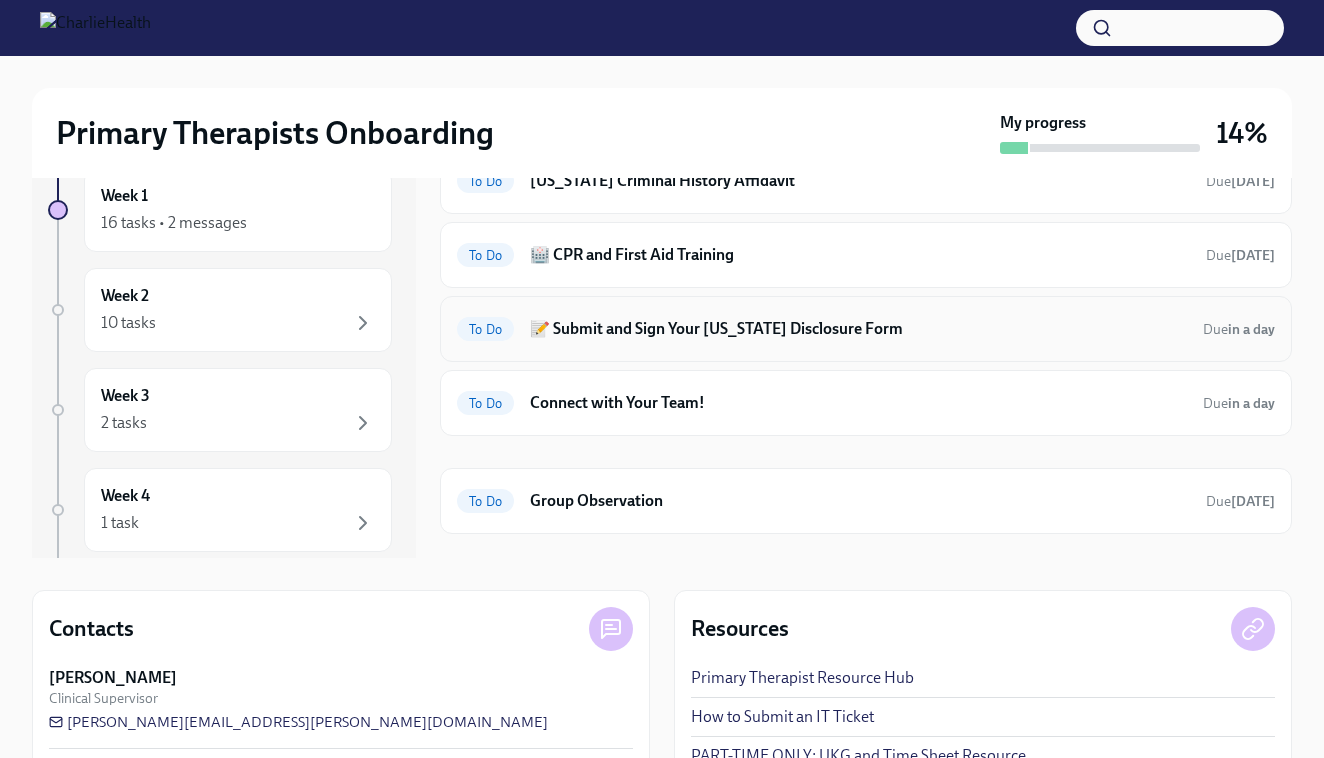 click on "To Do 📝 Submit and Sign Your [US_STATE] Disclosure Form Due  in a day" at bounding box center [866, 329] 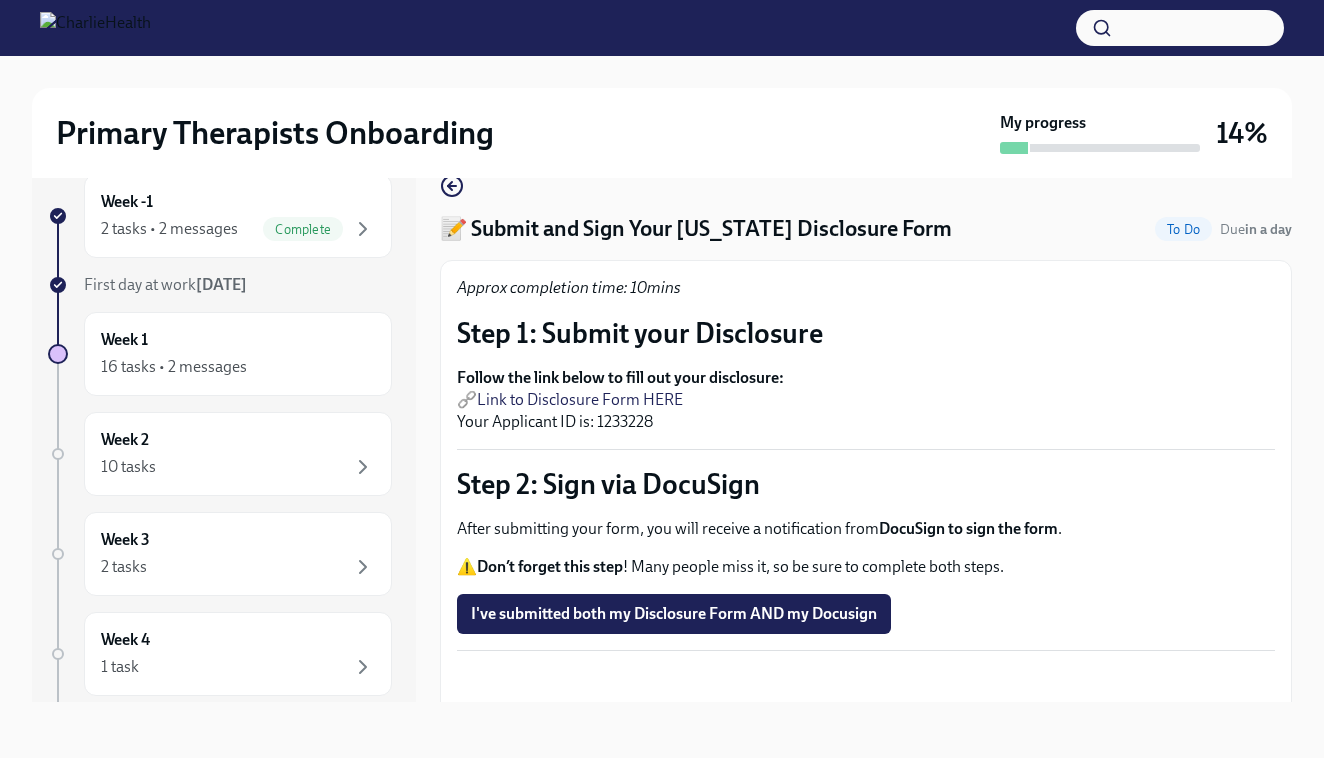 scroll, scrollTop: 36, scrollLeft: 0, axis: vertical 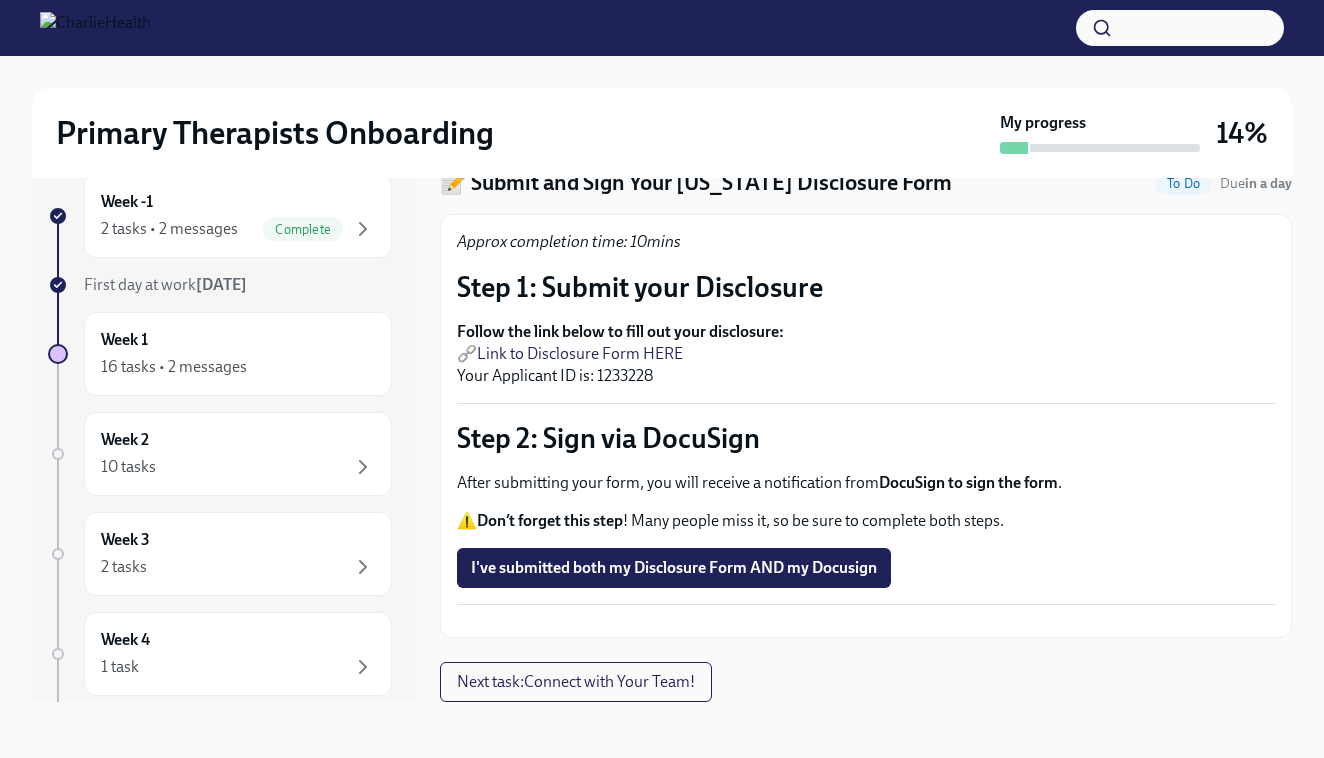 click on "Link to Disclosure Form HERE" at bounding box center (580, 353) 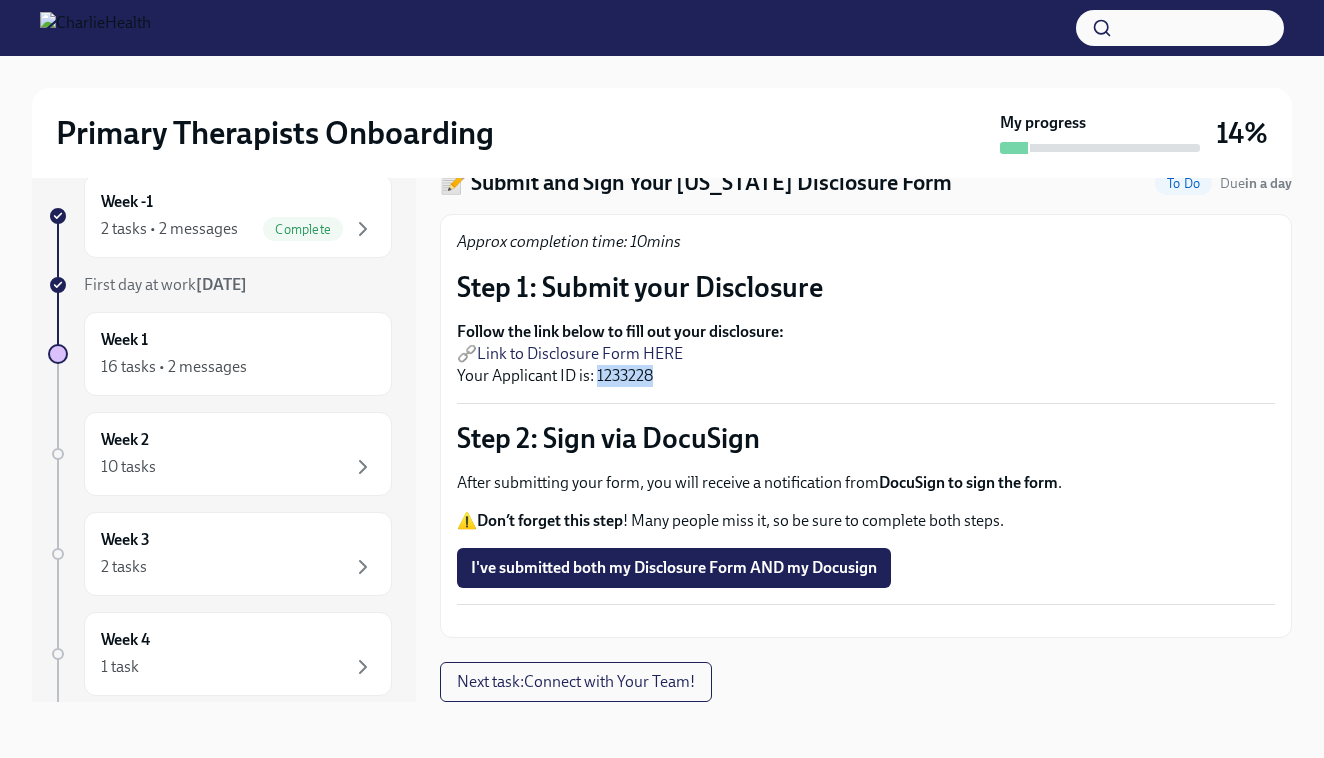 drag, startPoint x: 669, startPoint y: 354, endPoint x: 597, endPoint y: 361, distance: 72.33948 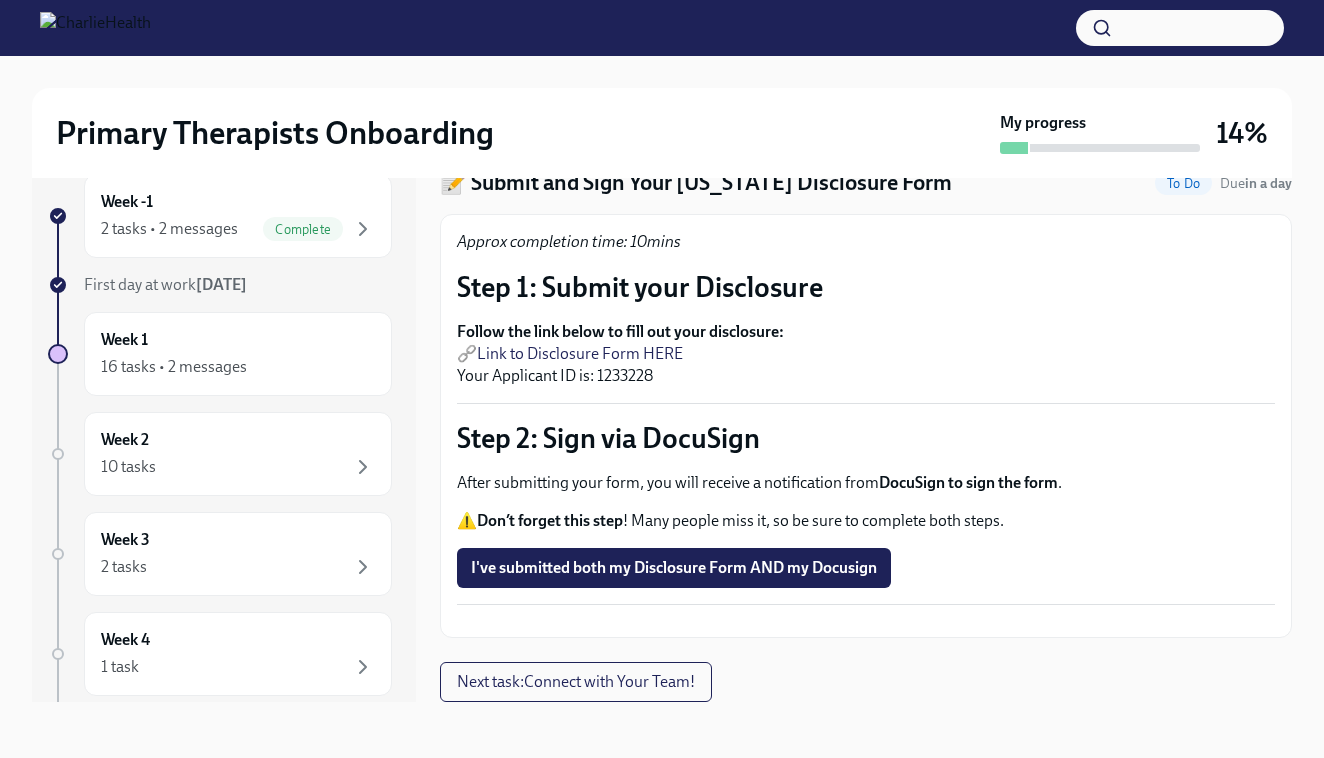 click on "Follow the link below to fill out your disclosure:
🔗  Link to Disclosure Form HERE
Your Applicant ID is: 1233228" at bounding box center (866, 354) 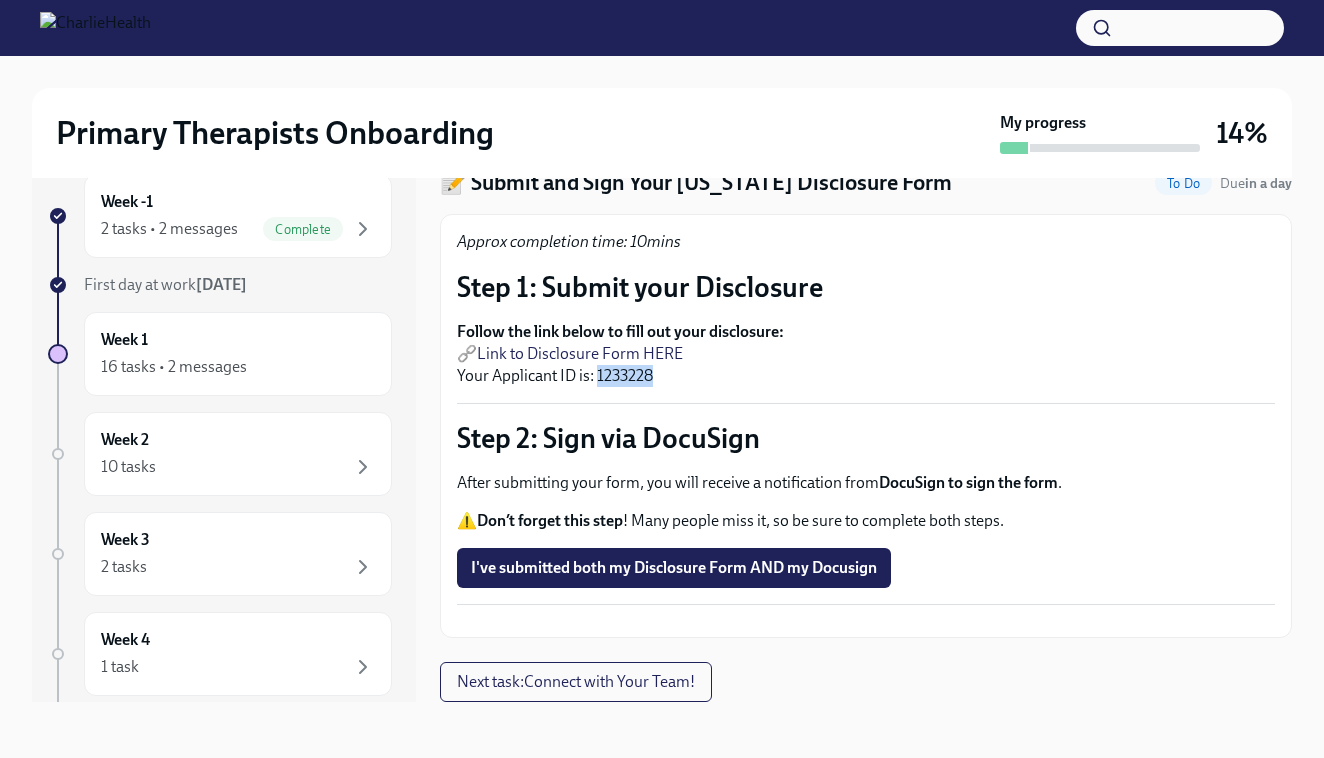 click on "Follow the link below to fill out your disclosure:
🔗  Link to Disclosure Form HERE
Your Applicant ID is: 1233228" at bounding box center (866, 354) 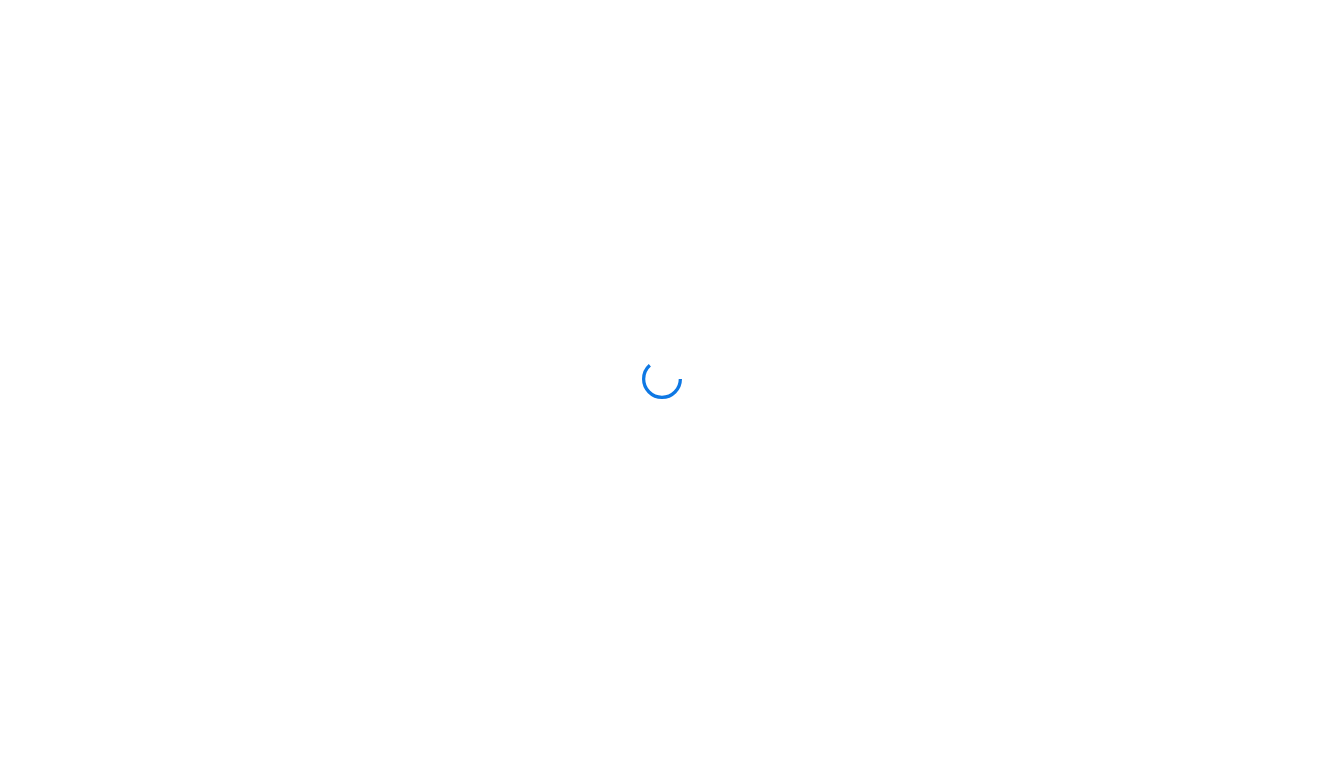 scroll, scrollTop: 0, scrollLeft: 0, axis: both 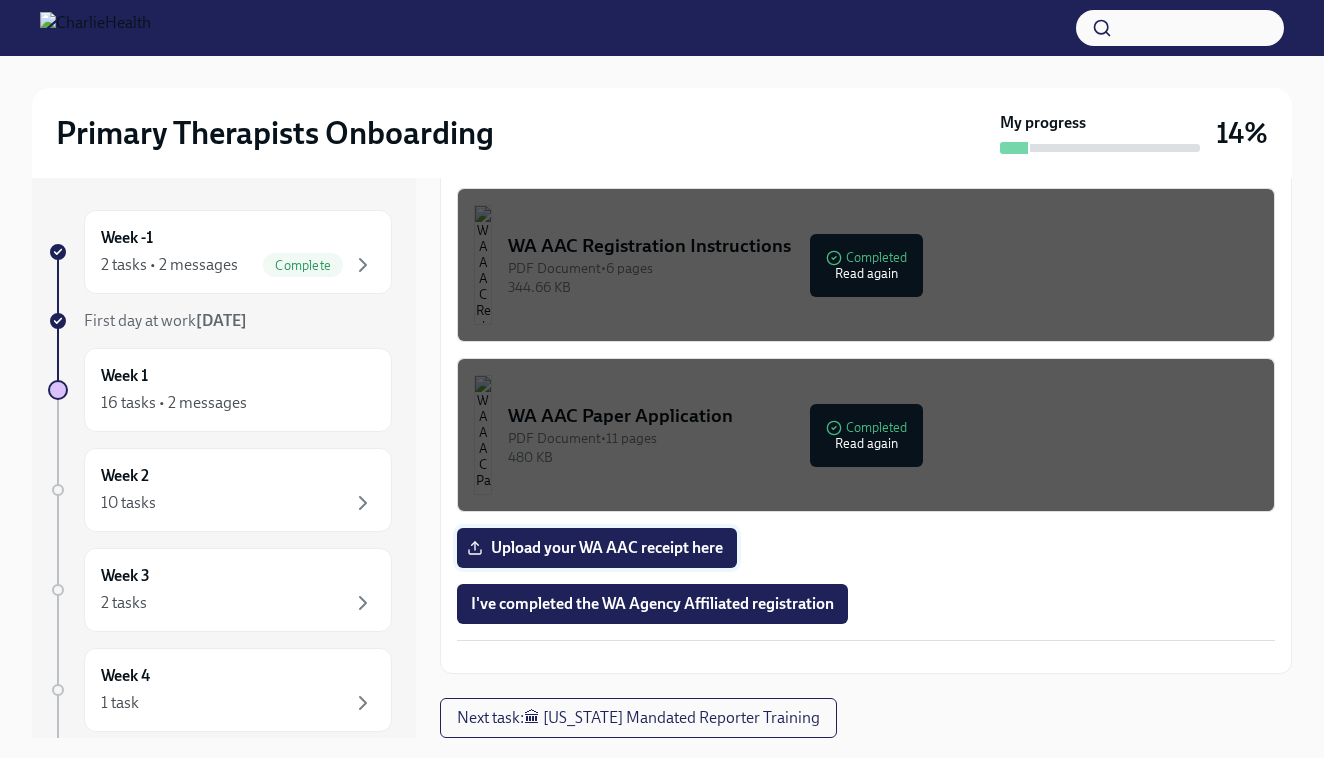 click on "Upload  your WA AAC receipt here" at bounding box center (597, 548) 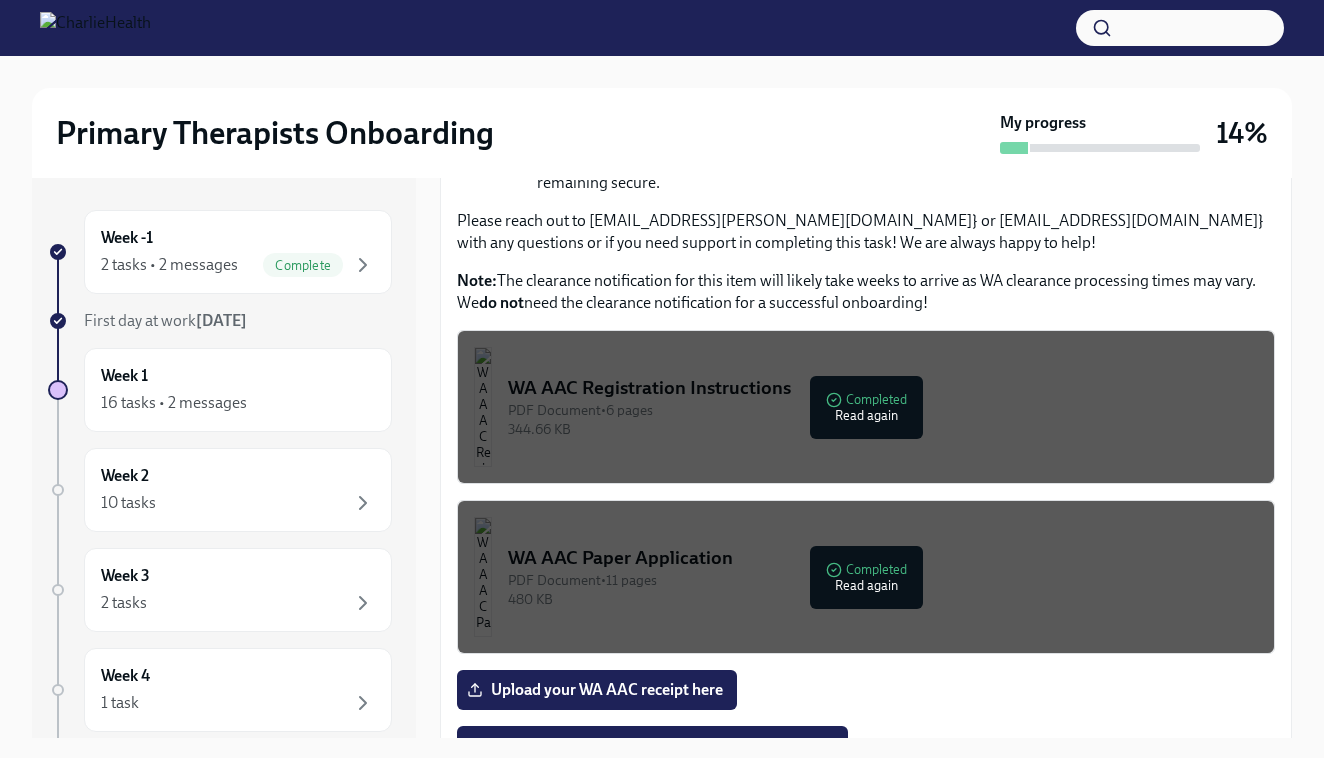 scroll, scrollTop: 859, scrollLeft: 0, axis: vertical 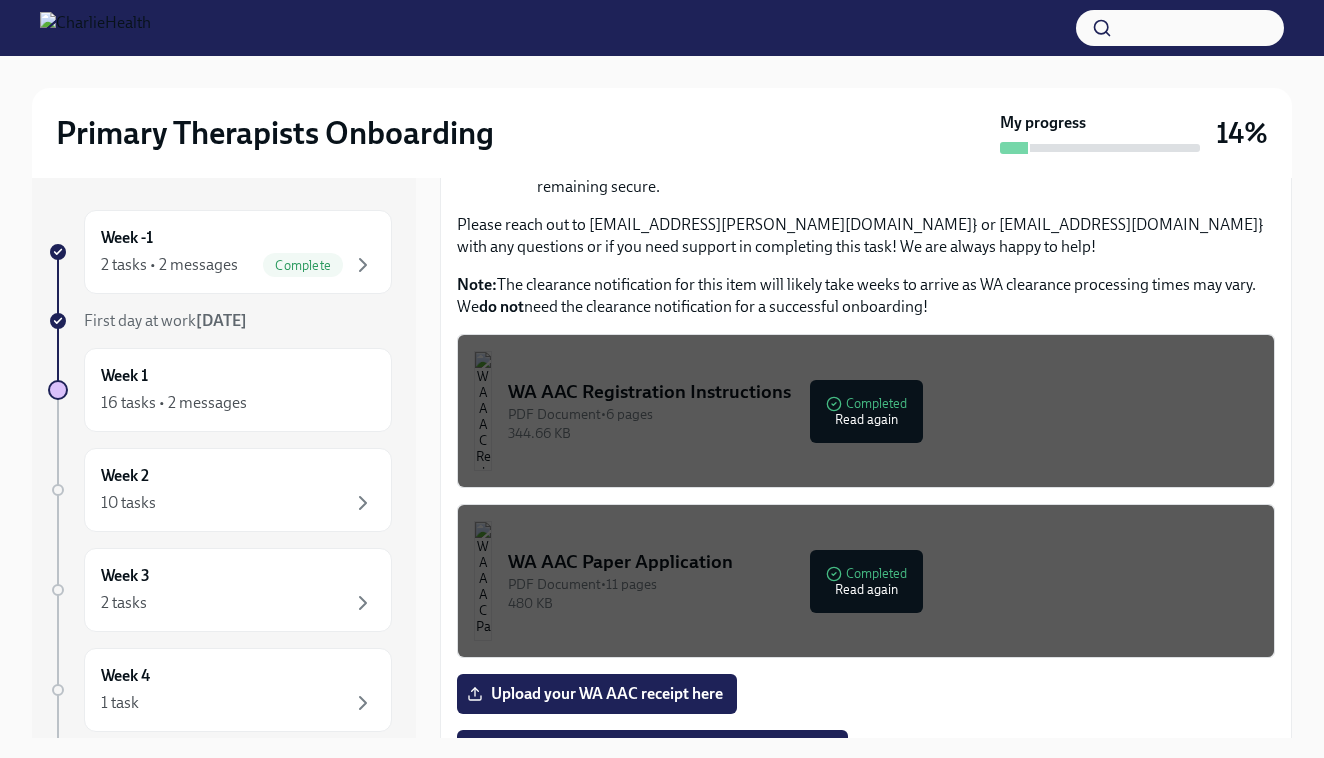 click on "PDF Document  •  6 pages" at bounding box center [883, 414] 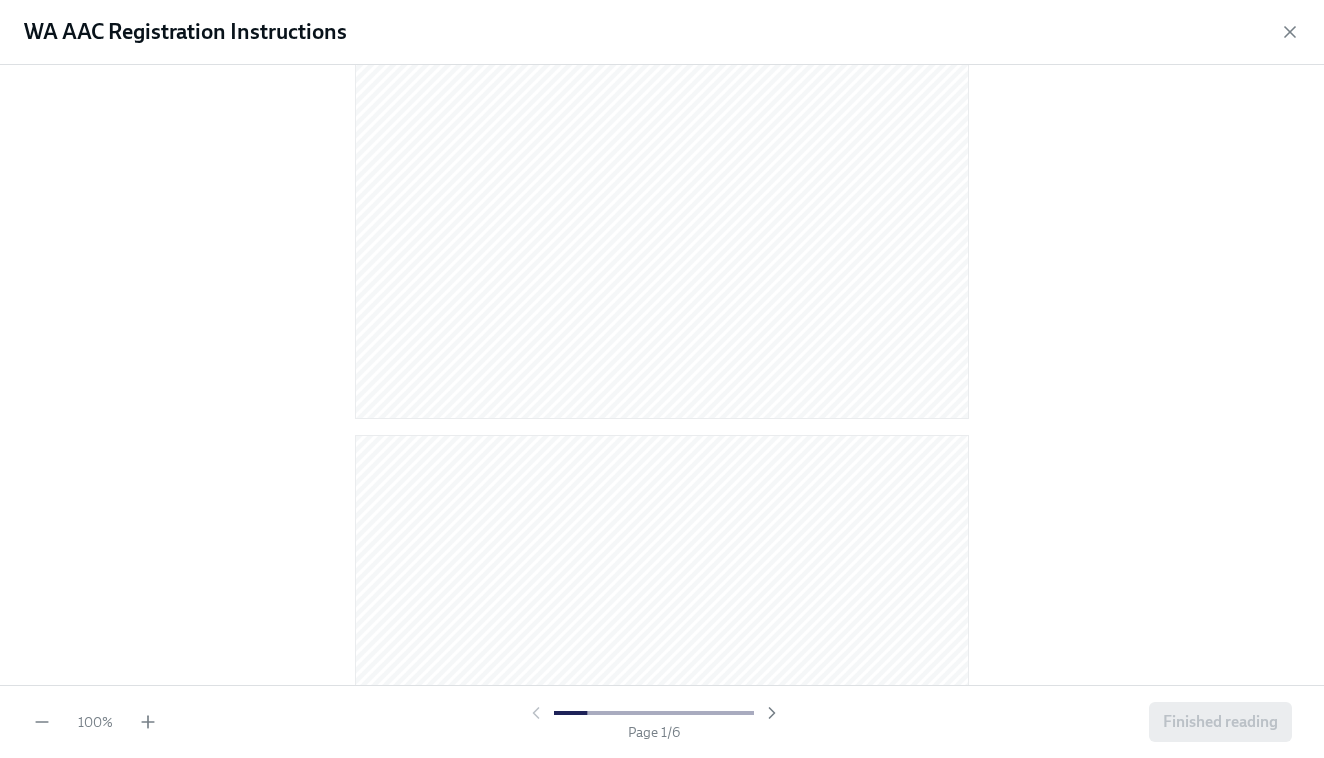 scroll, scrollTop: 960, scrollLeft: 0, axis: vertical 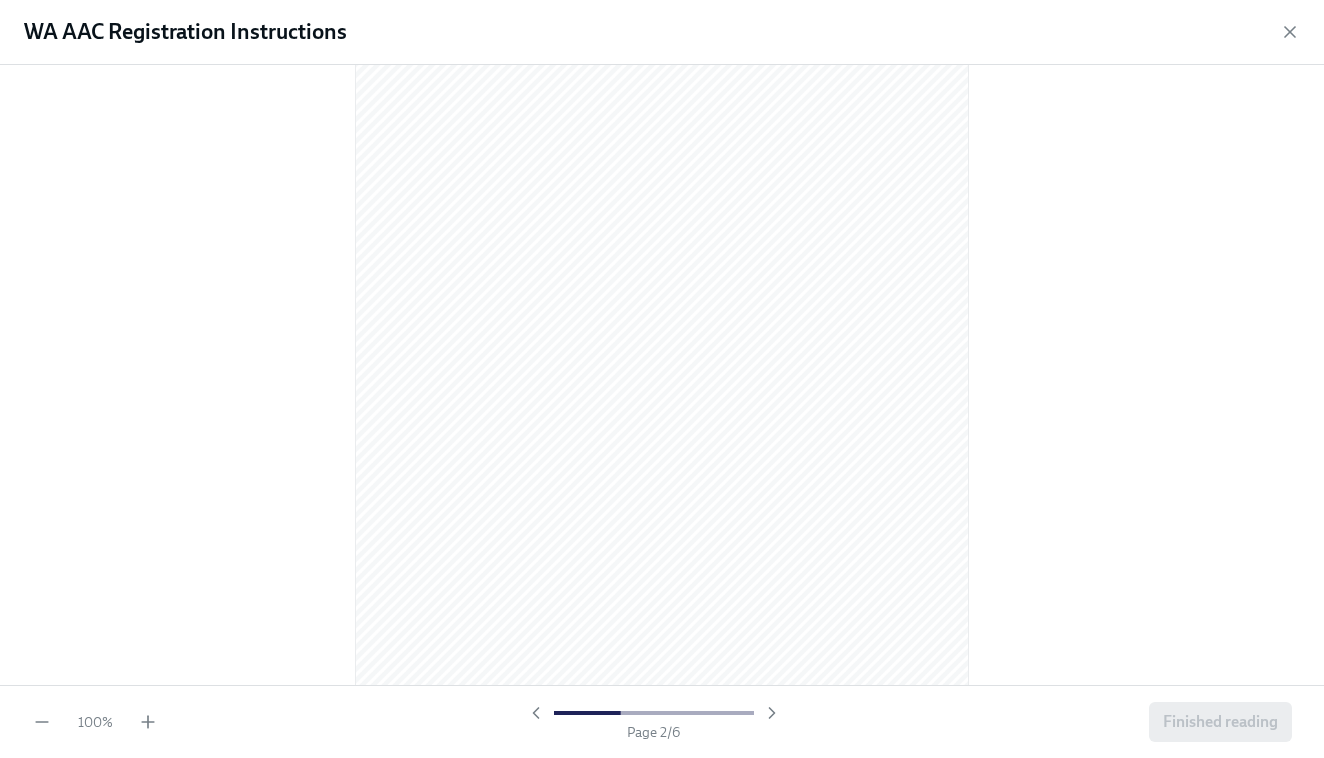 click on "WA AAC Registration Instructions" at bounding box center [662, 32] 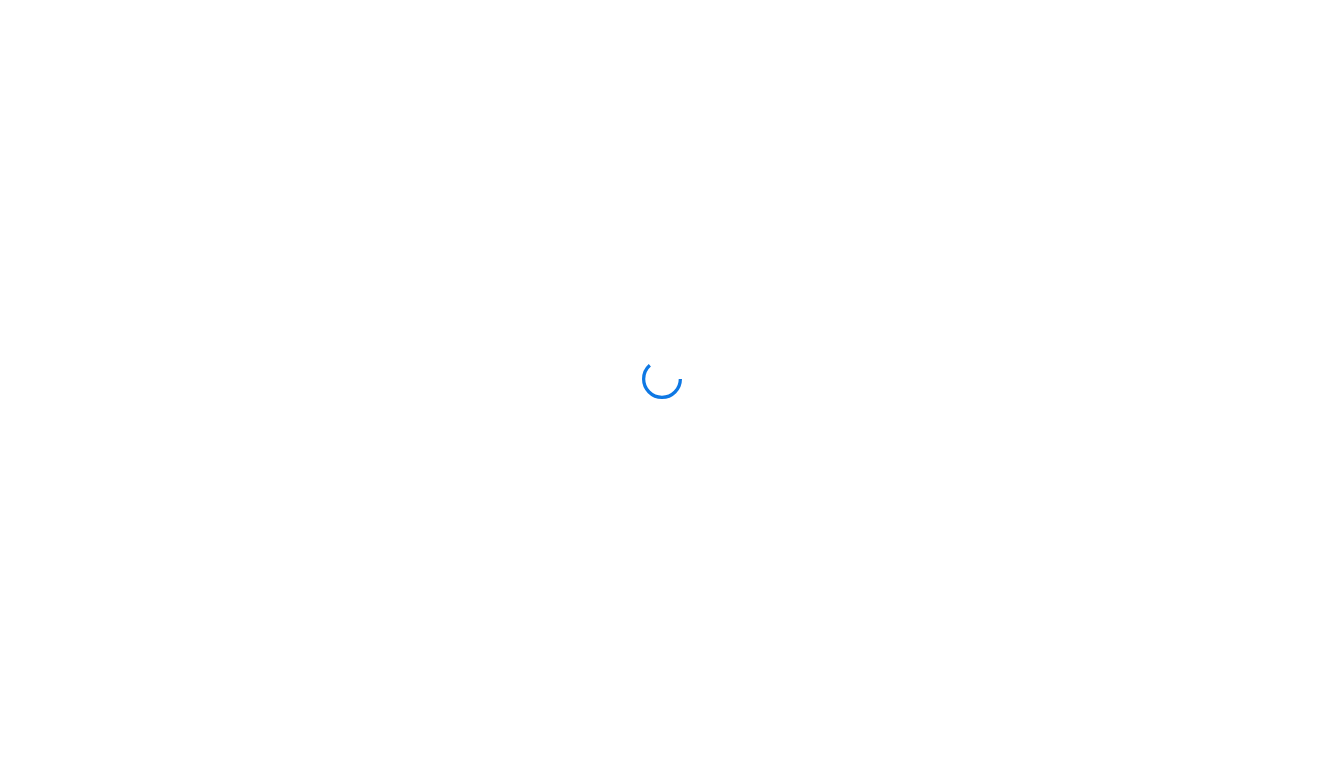 scroll, scrollTop: 0, scrollLeft: 0, axis: both 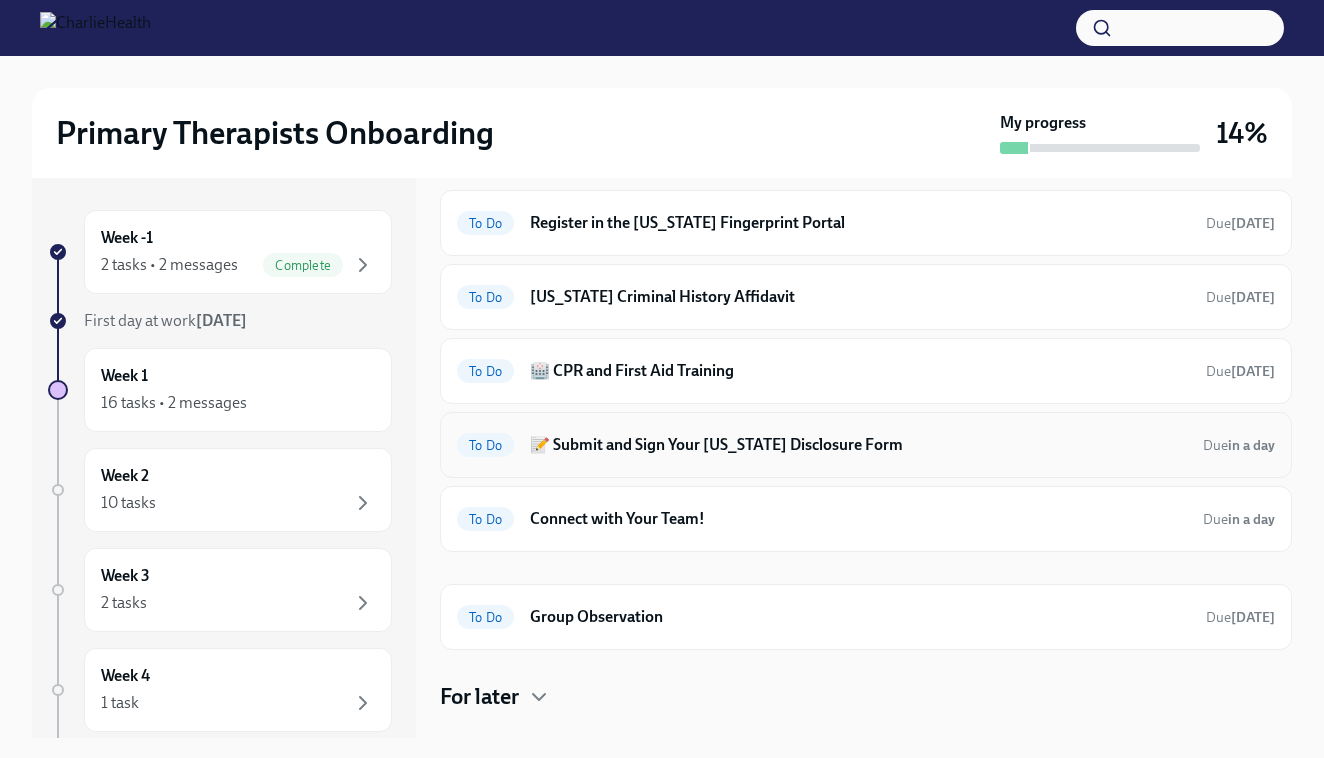click on "📝 Submit and Sign Your [US_STATE] Disclosure Form" at bounding box center [858, 445] 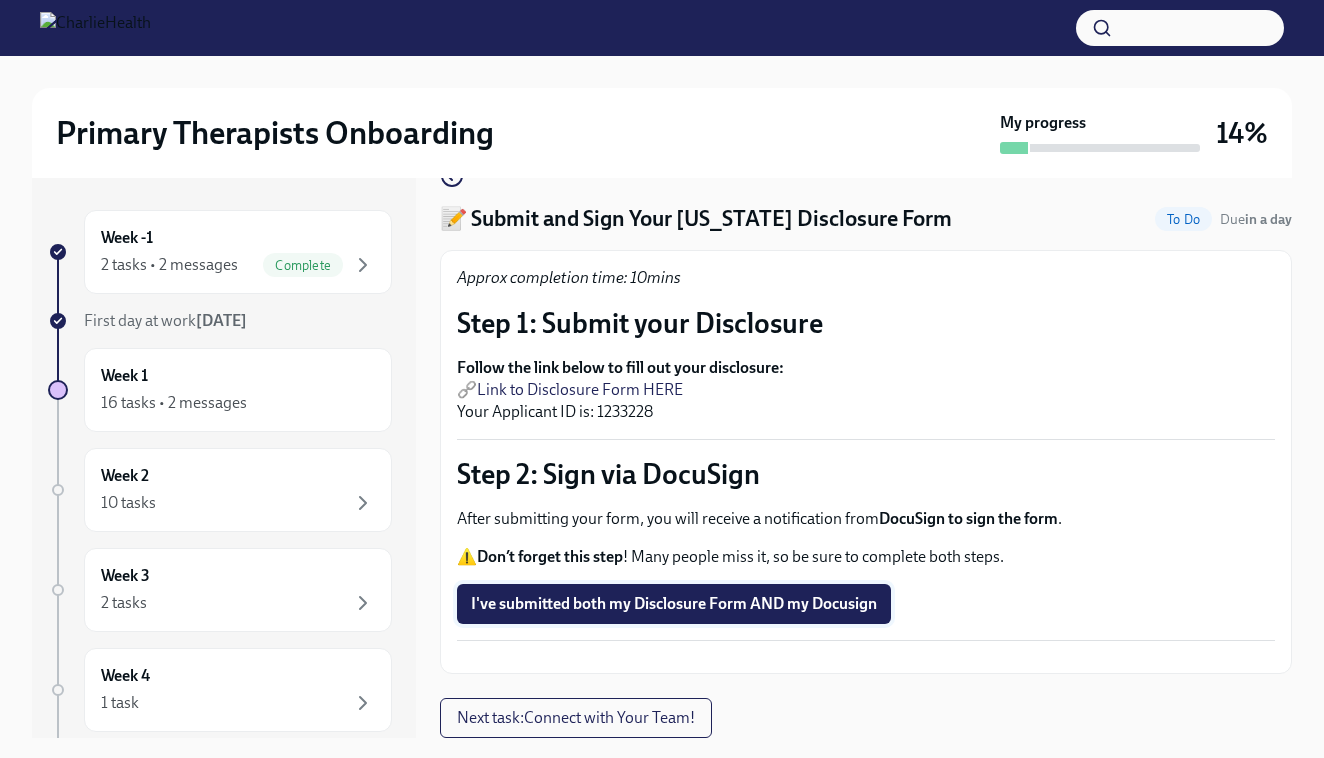 scroll, scrollTop: 112, scrollLeft: 0, axis: vertical 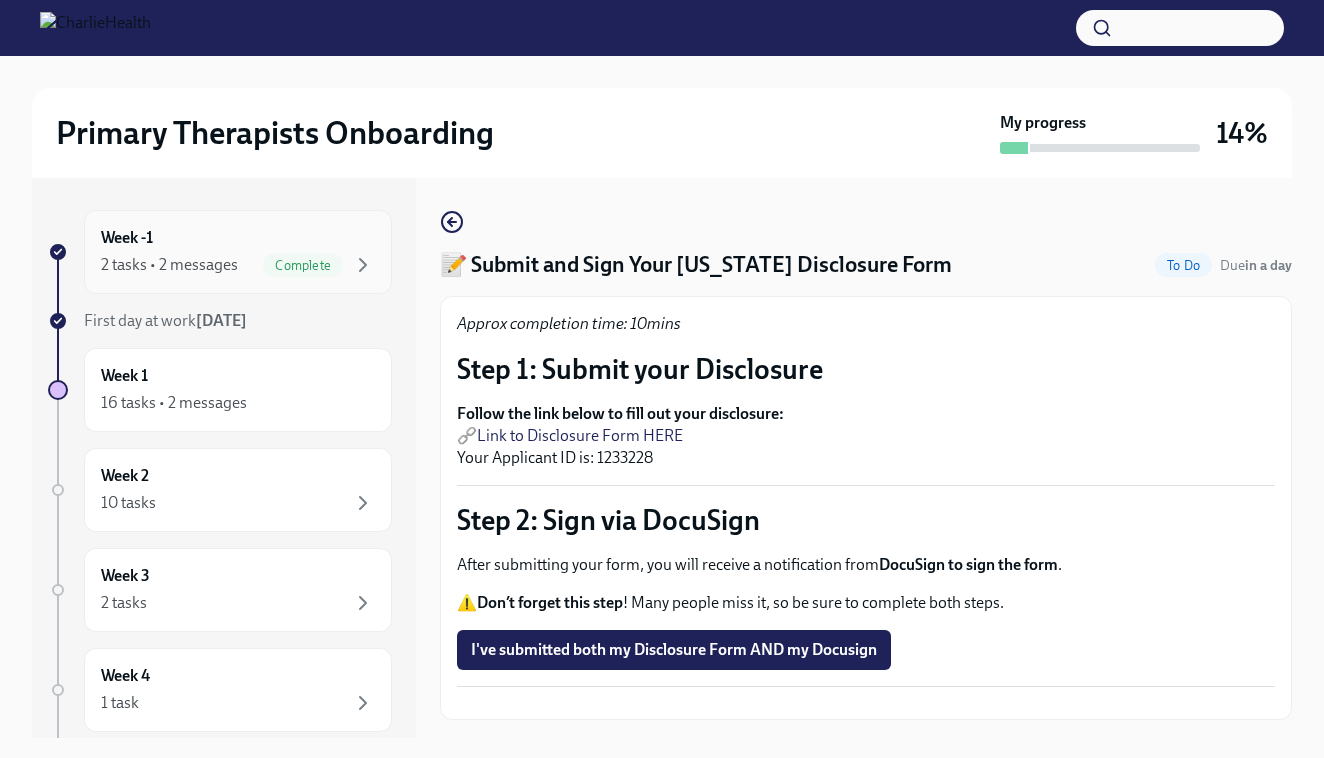 click on "Complete" at bounding box center [303, 265] 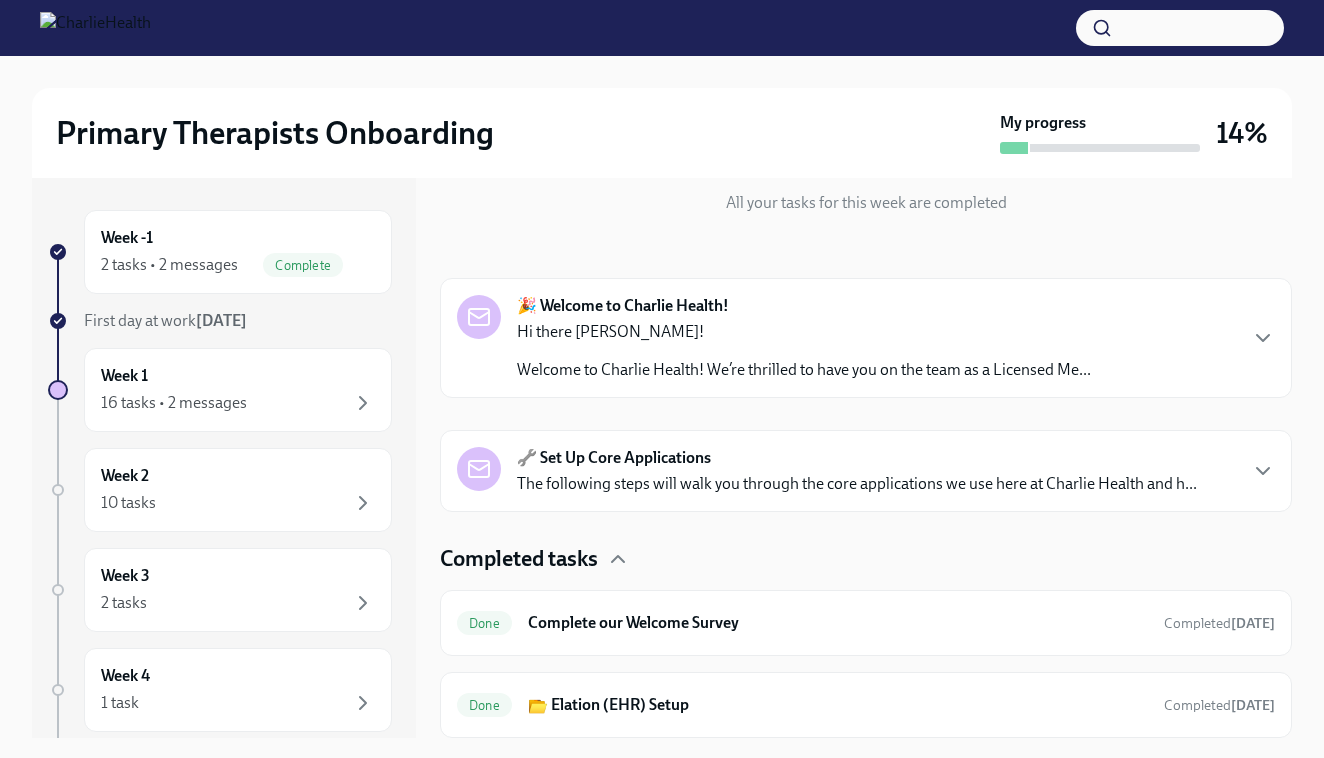 scroll, scrollTop: 230, scrollLeft: 0, axis: vertical 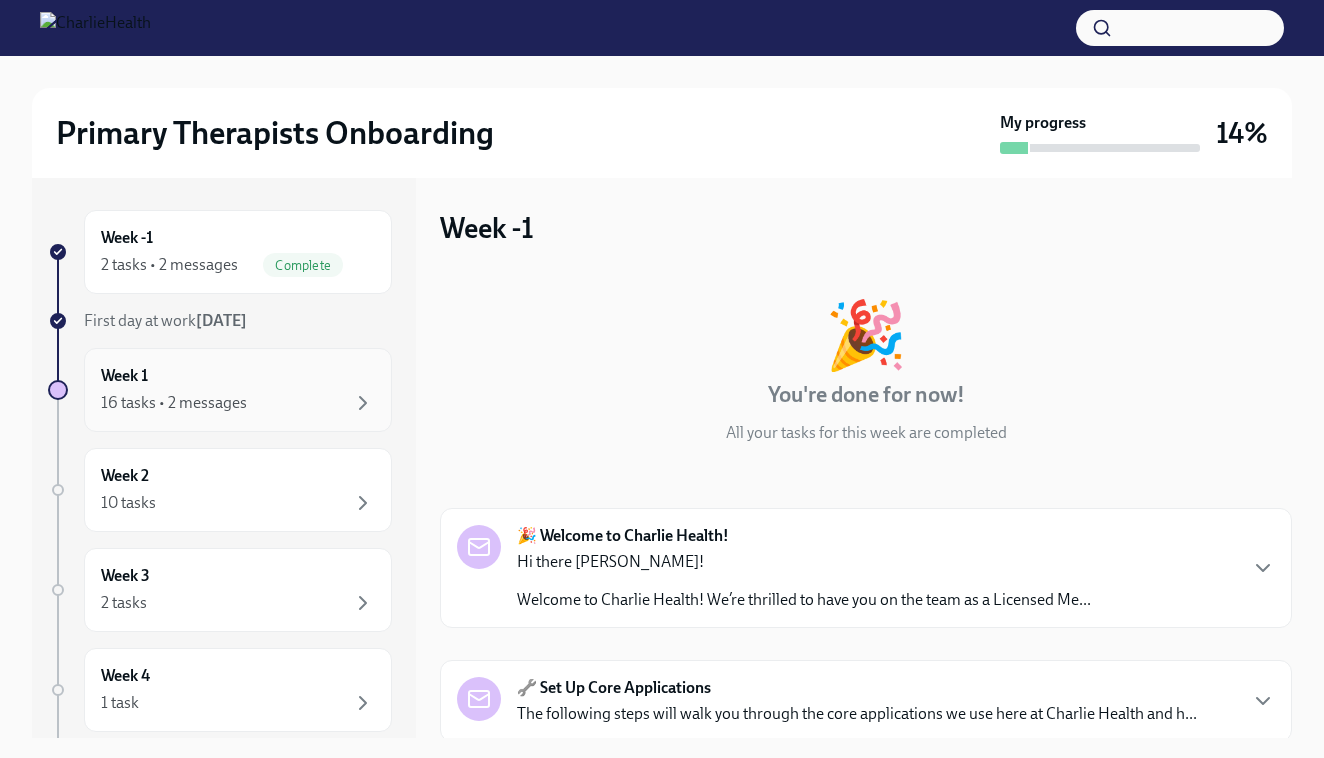 click on "Week 1 16 tasks • 2 messages" at bounding box center (238, 390) 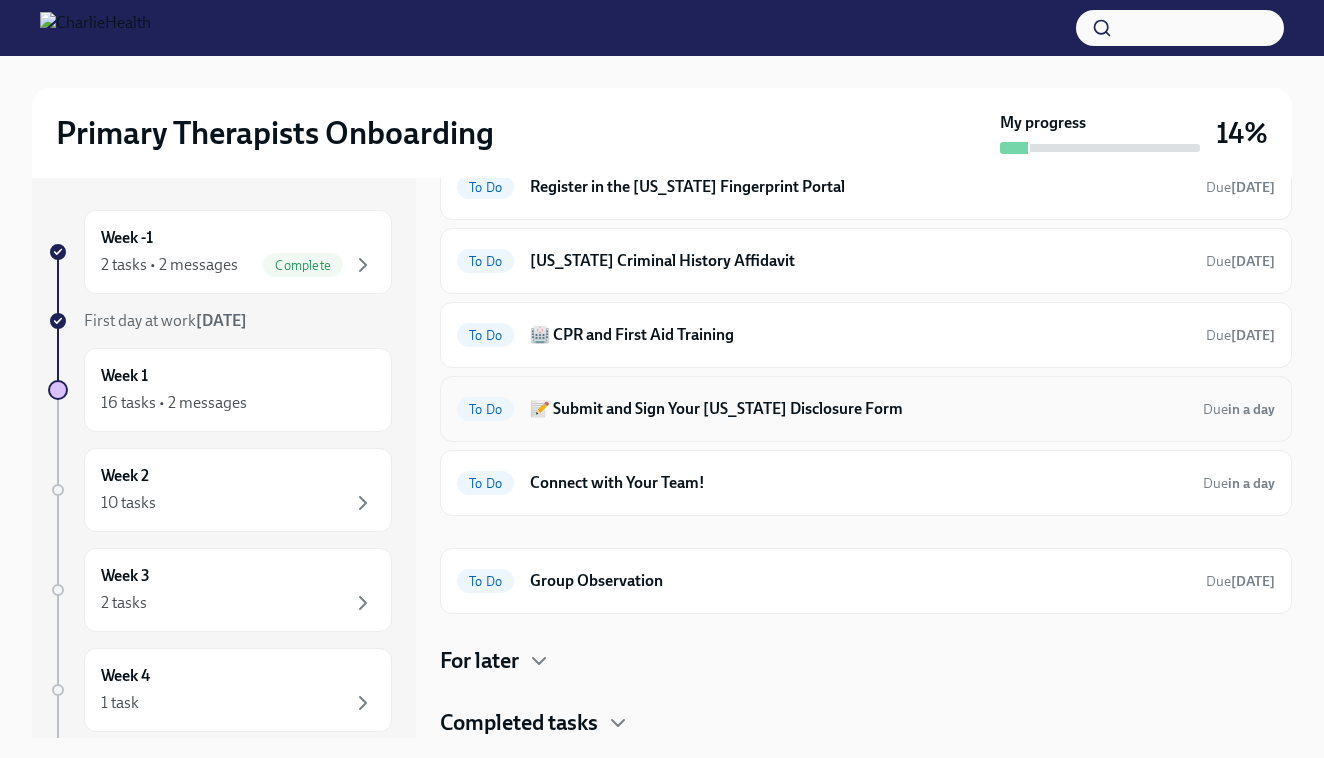 scroll, scrollTop: 680, scrollLeft: 0, axis: vertical 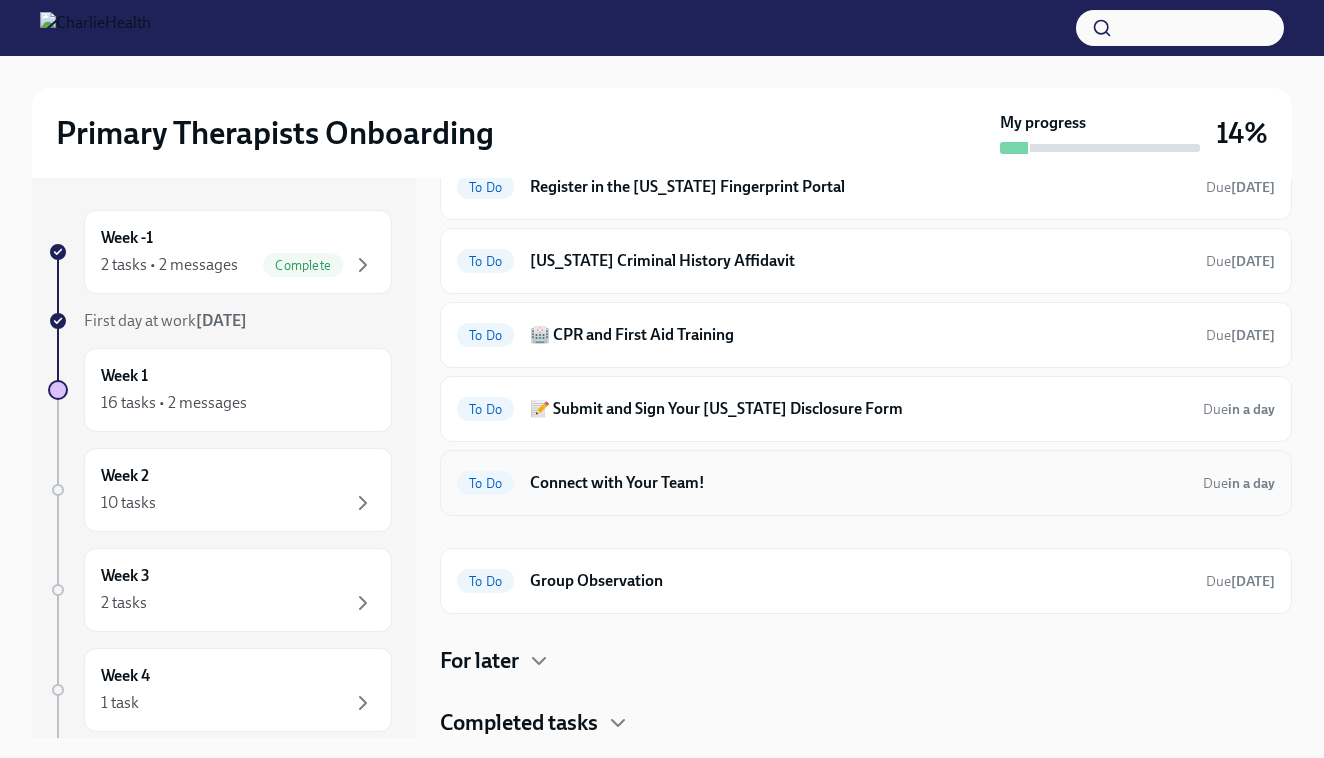 click on "To Do Connect with Your Team!  Due  in a day" at bounding box center (866, 483) 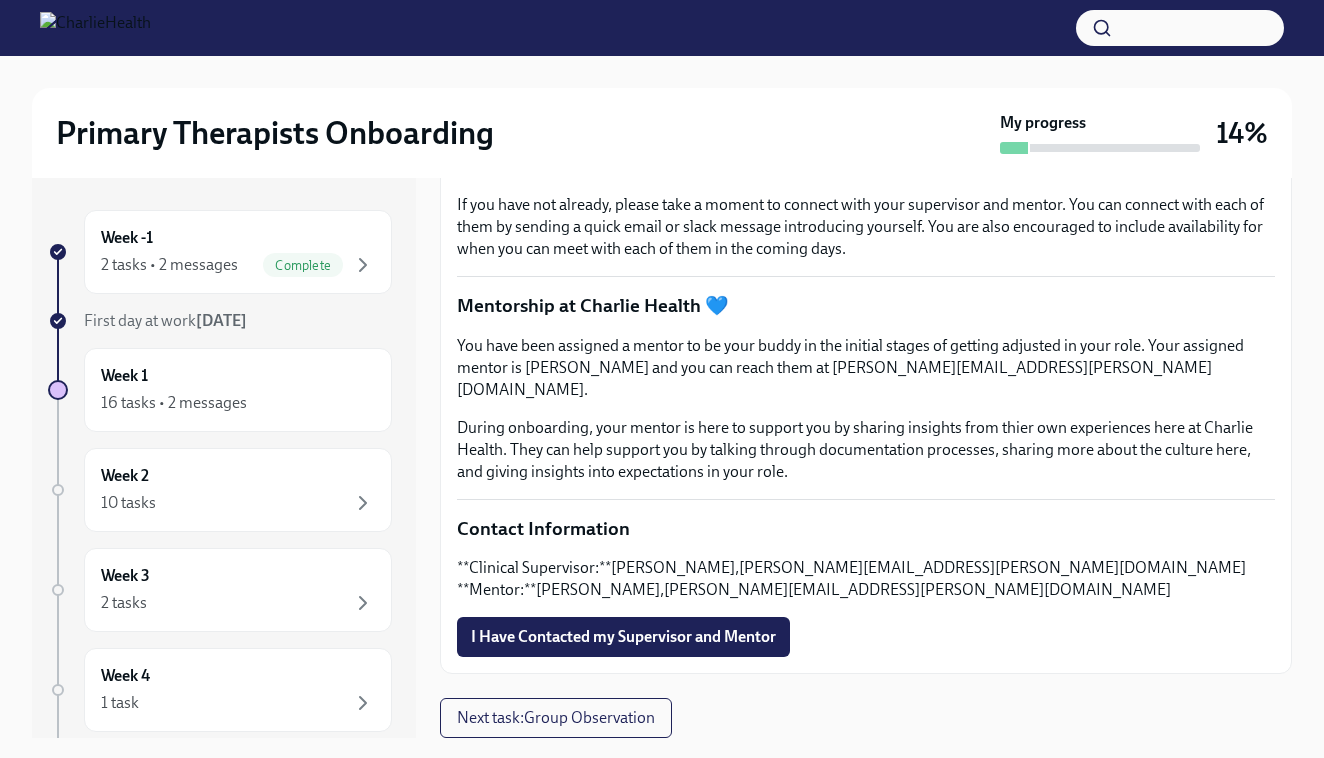 scroll, scrollTop: 471, scrollLeft: 0, axis: vertical 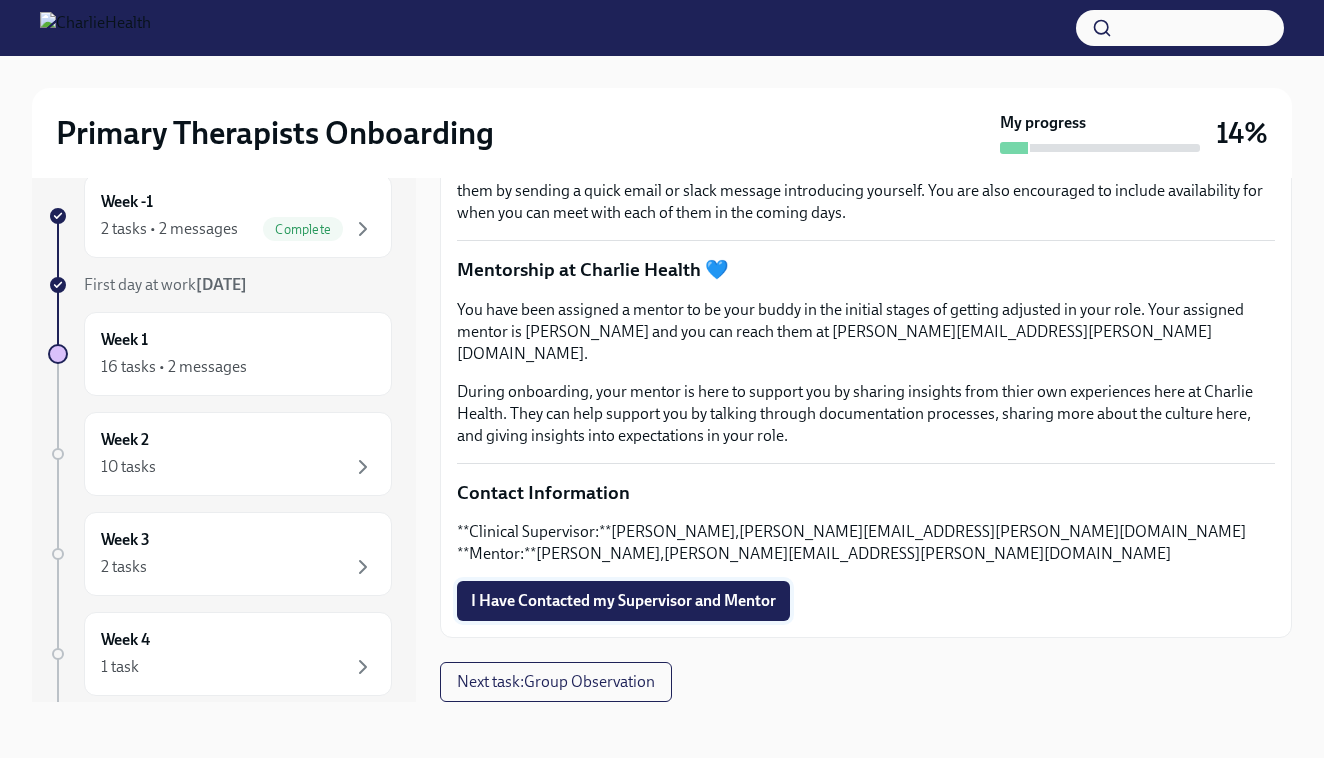 click on "I Have Contacted my Supervisor and Mentor" at bounding box center (623, 601) 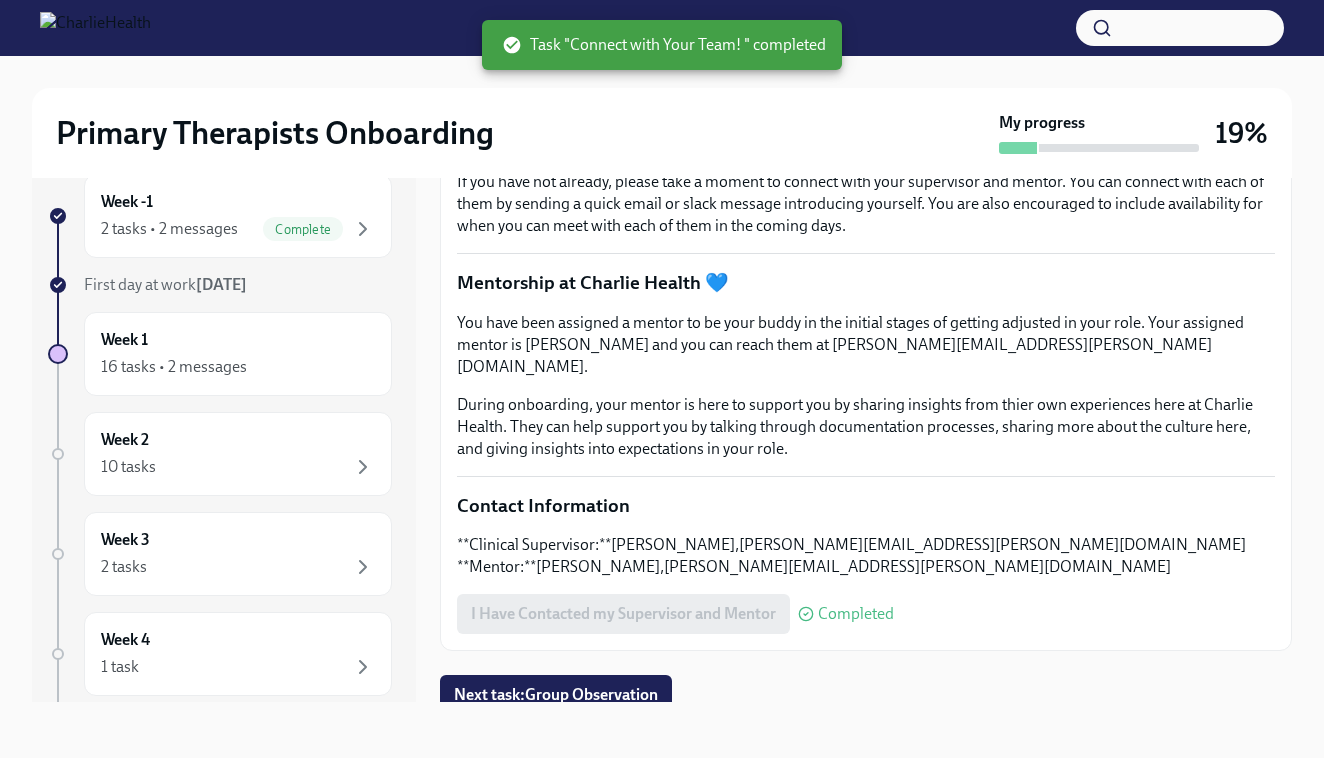 scroll, scrollTop: 0, scrollLeft: 0, axis: both 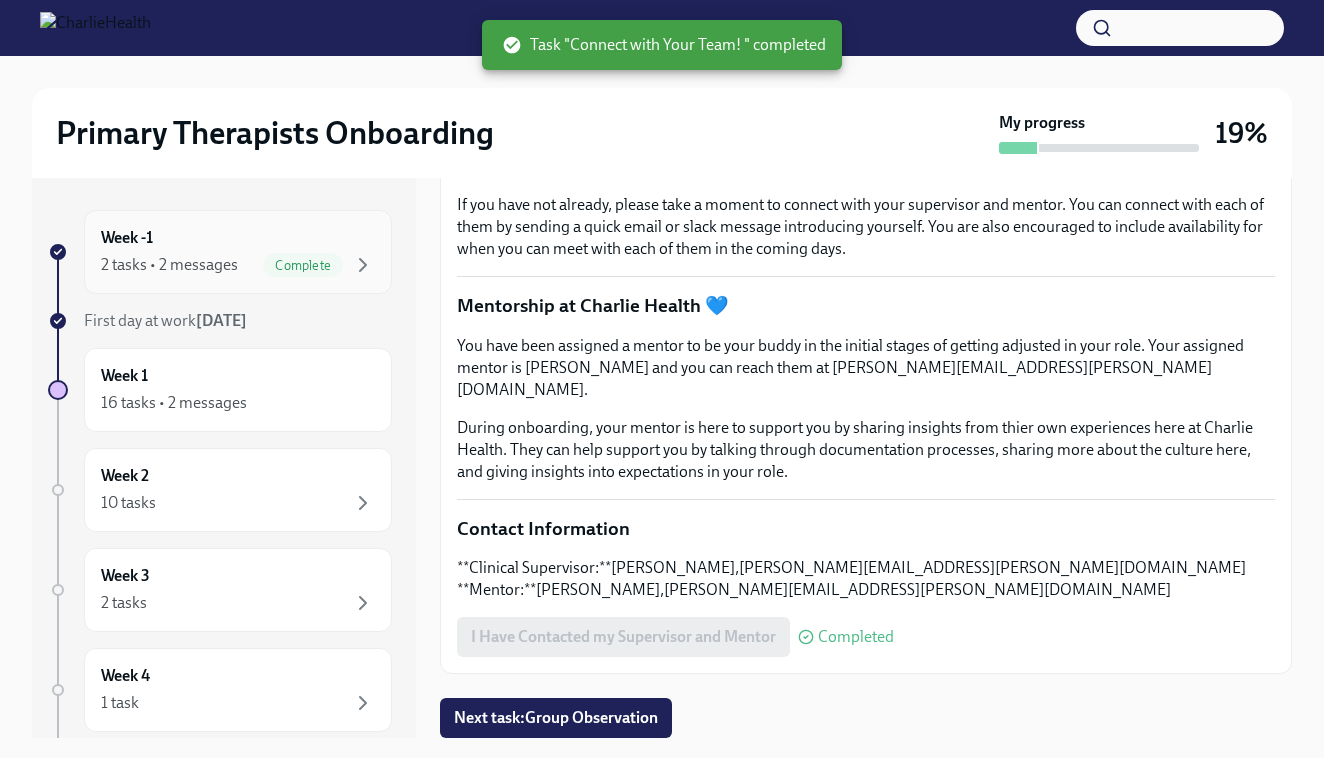 click on "2 tasks • 2 messages" at bounding box center (169, 265) 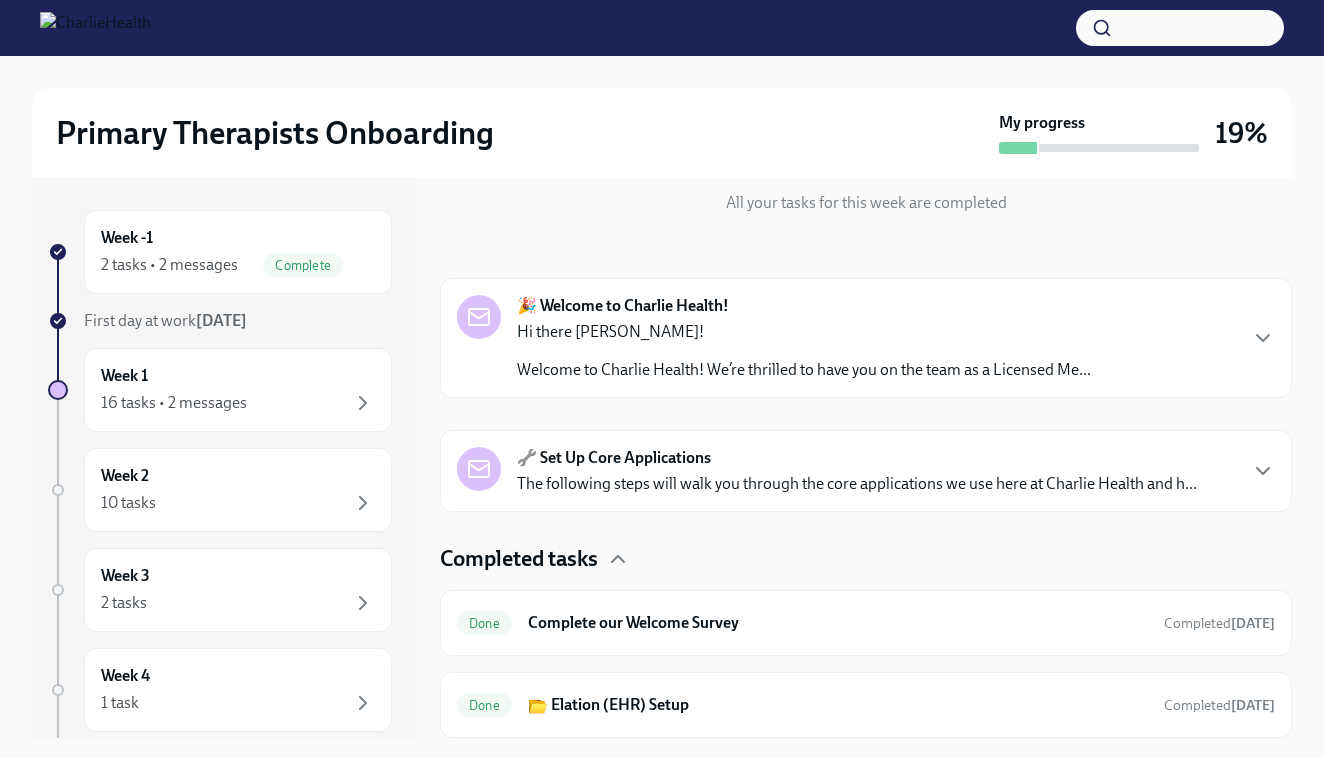 scroll, scrollTop: 230, scrollLeft: 0, axis: vertical 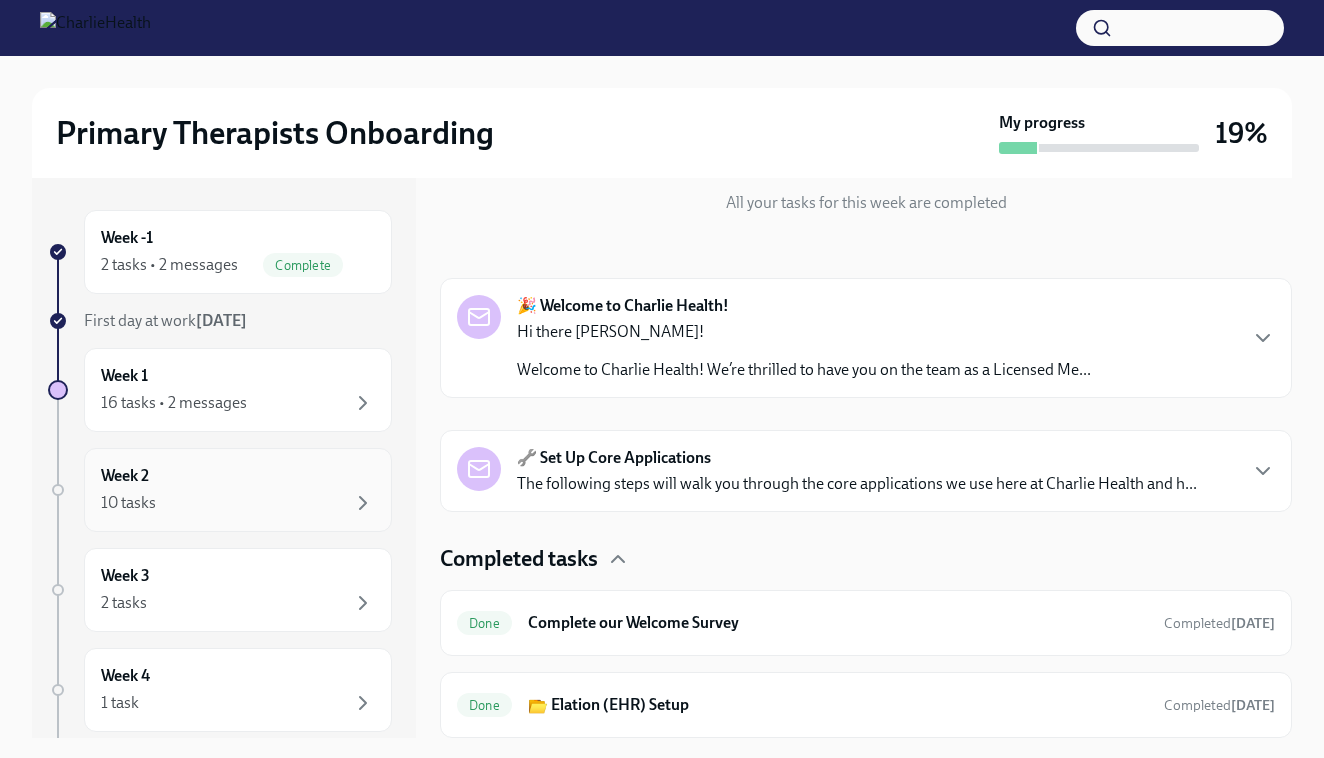 click on "Week 2 10 tasks" at bounding box center (238, 490) 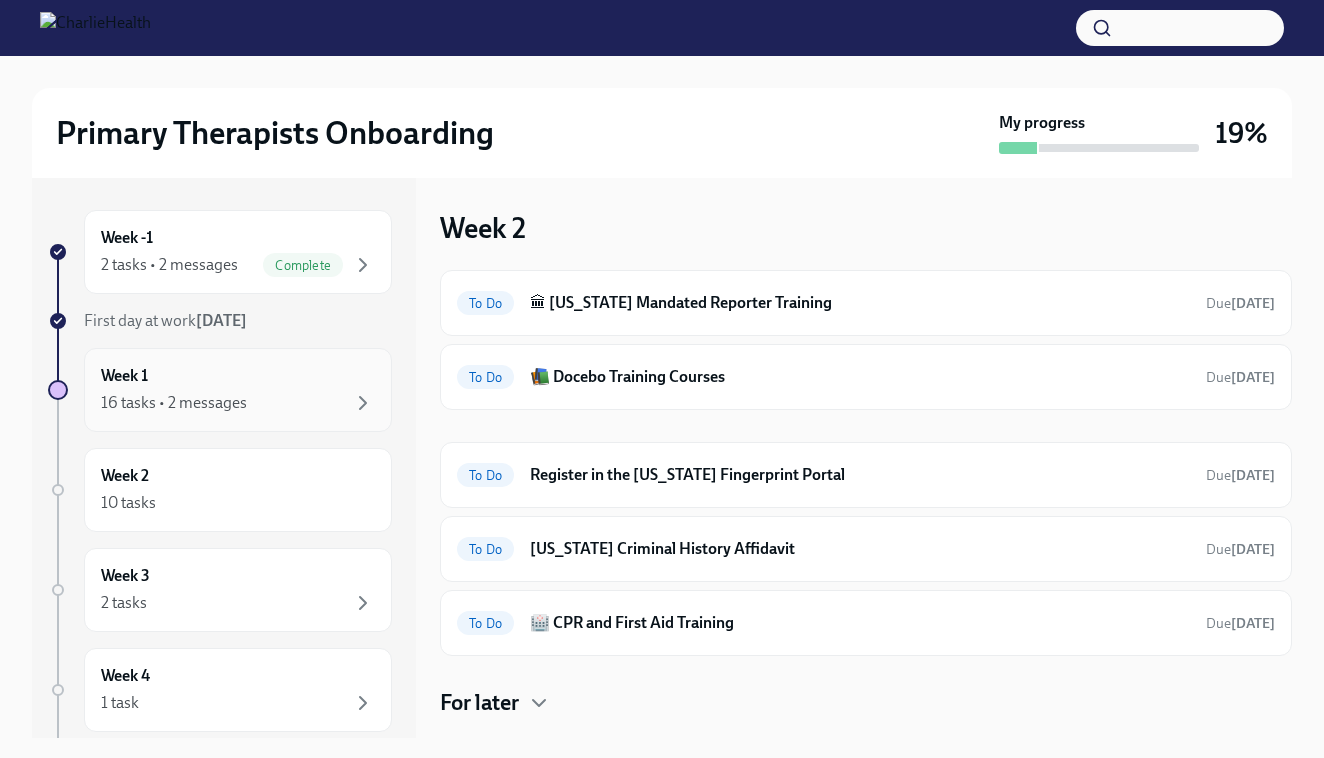 click on "Week 1 16 tasks • 2 messages" at bounding box center (238, 390) 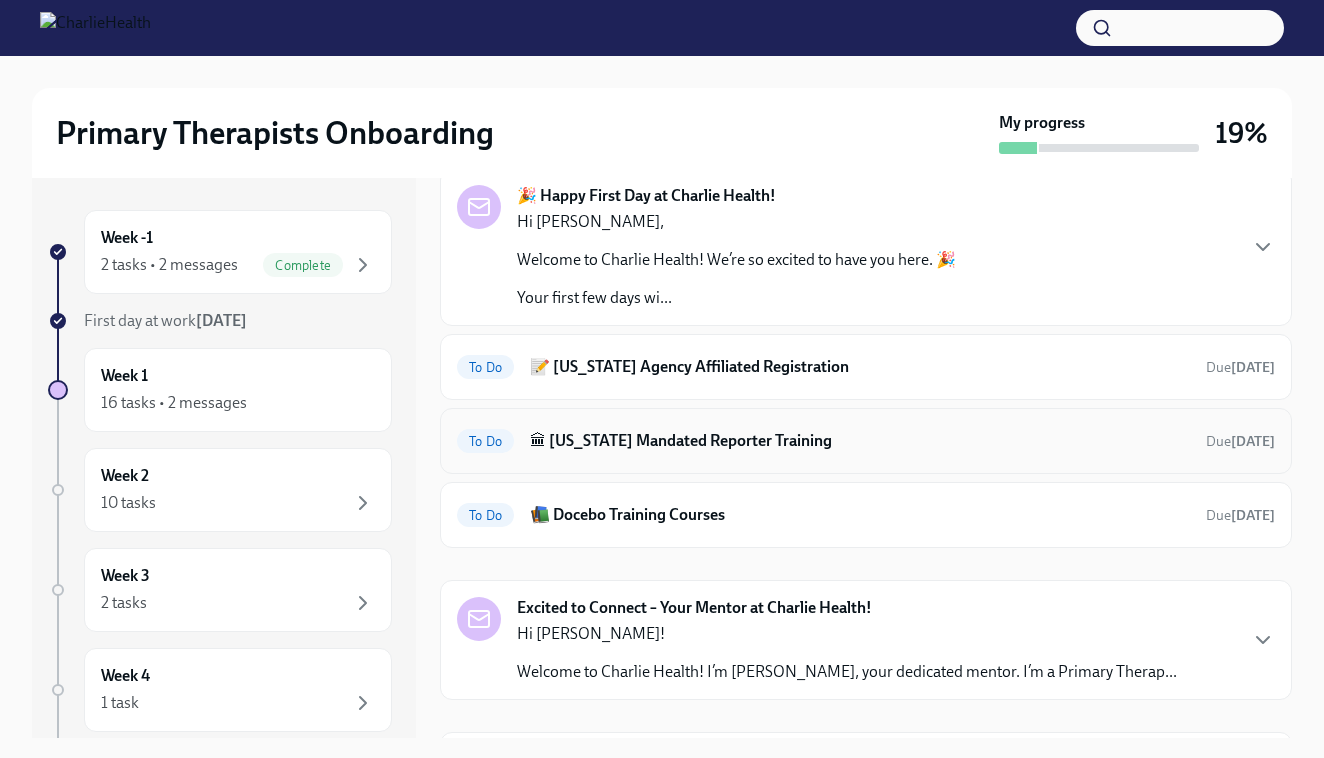 scroll, scrollTop: 103, scrollLeft: 0, axis: vertical 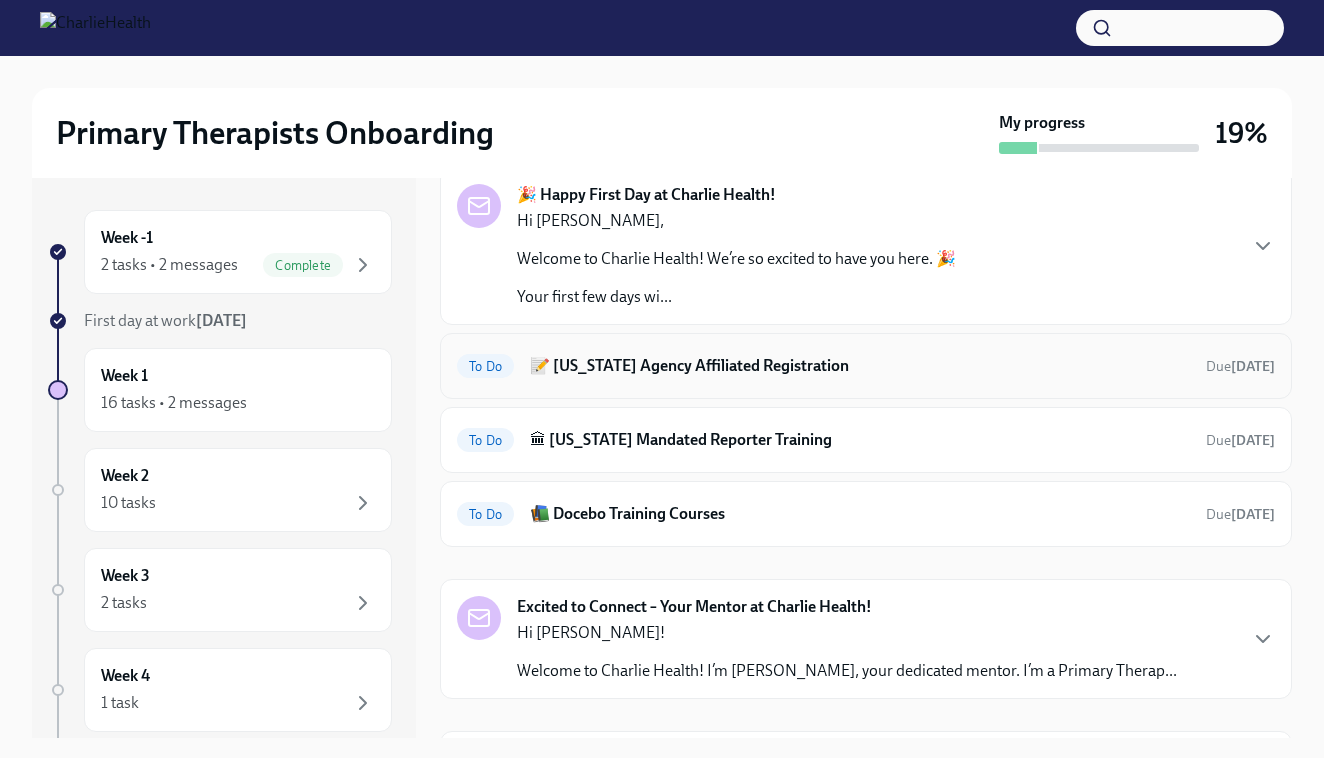 click on "📝 [US_STATE] Agency Affiliated Registration" at bounding box center [860, 366] 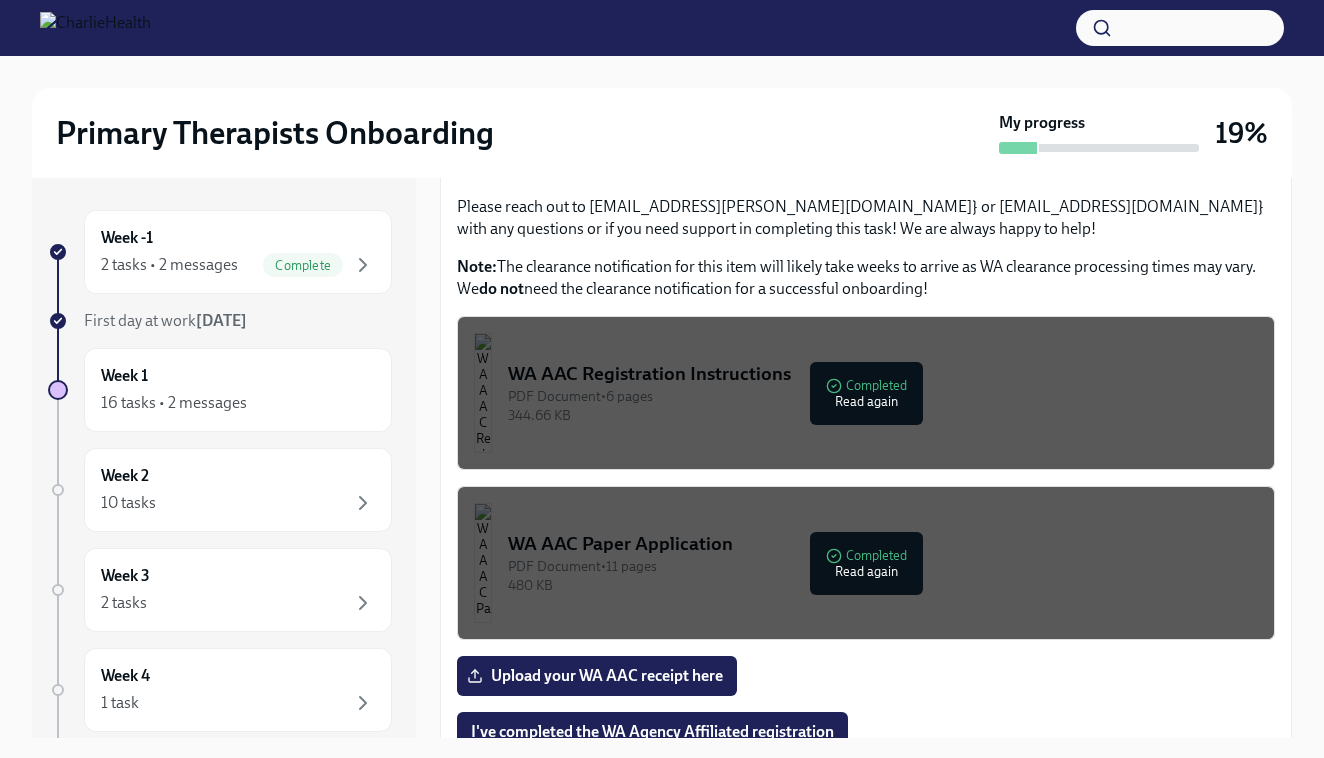 scroll, scrollTop: 910, scrollLeft: 0, axis: vertical 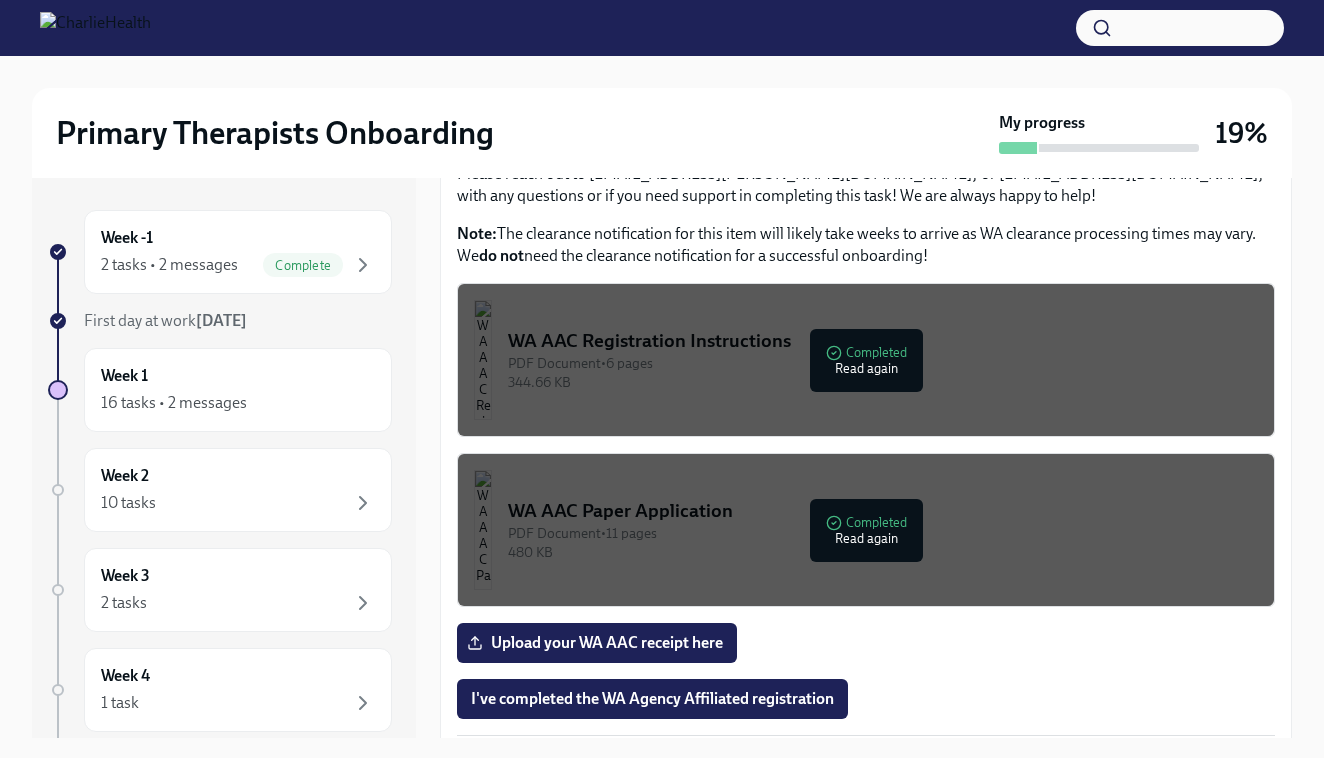 click on "344.66 KB" at bounding box center (883, 382) 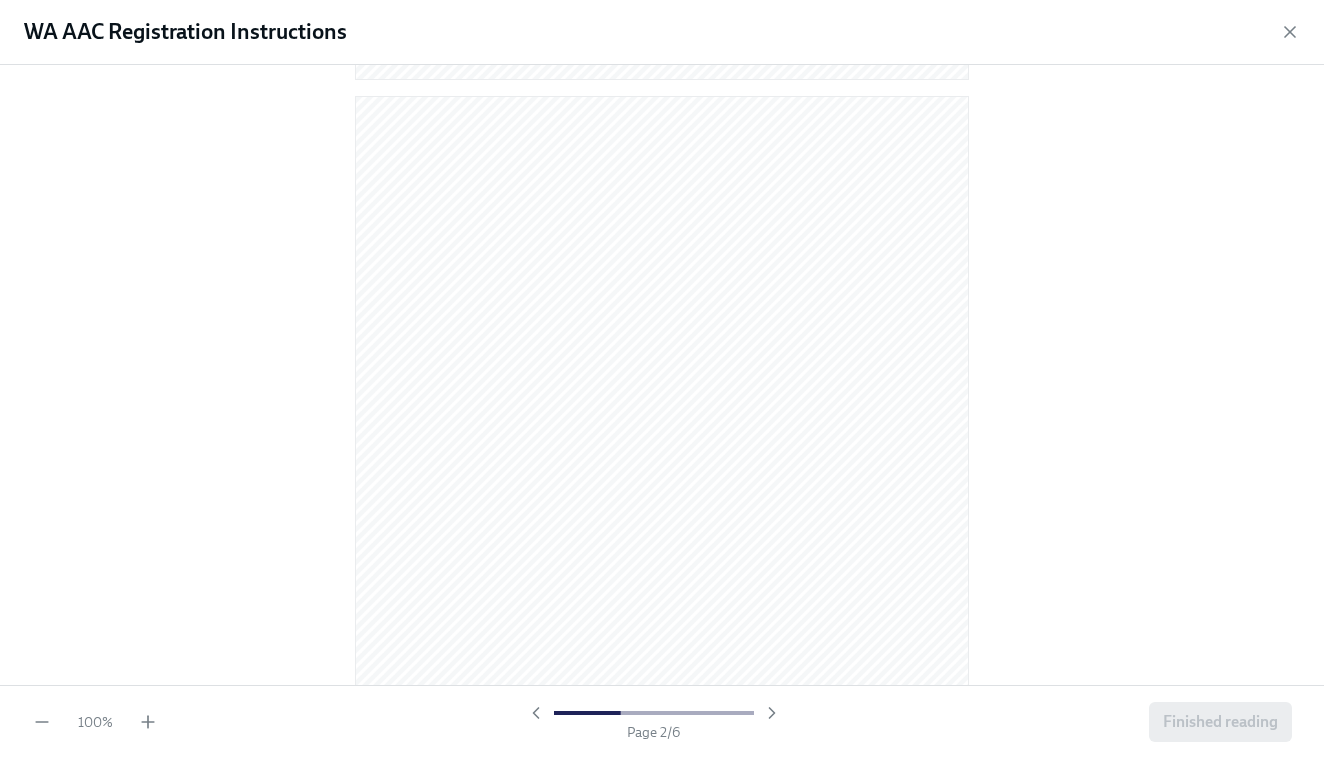 scroll, scrollTop: 814, scrollLeft: 0, axis: vertical 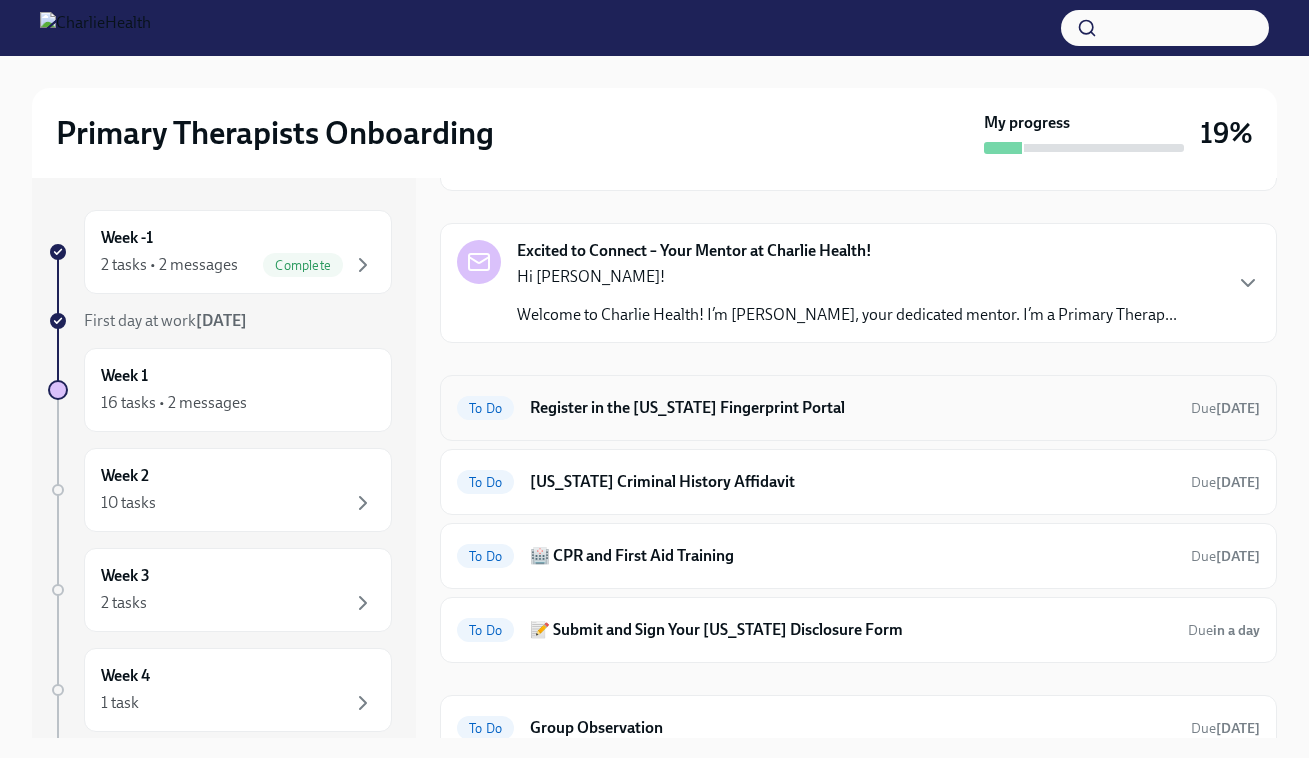 click on "Register in the [US_STATE] Fingerprint Portal" at bounding box center (852, 408) 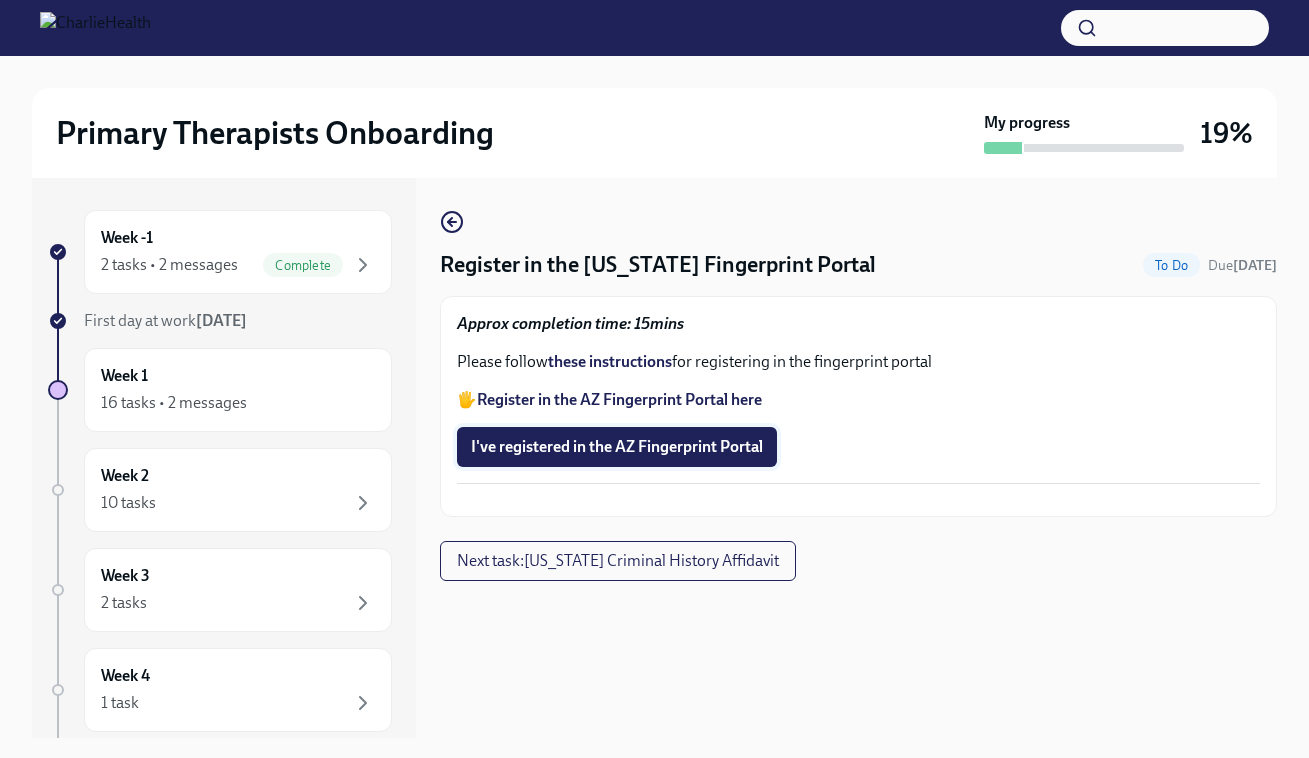click on "I've registered in the AZ Fingerprint Portal" at bounding box center (617, 447) 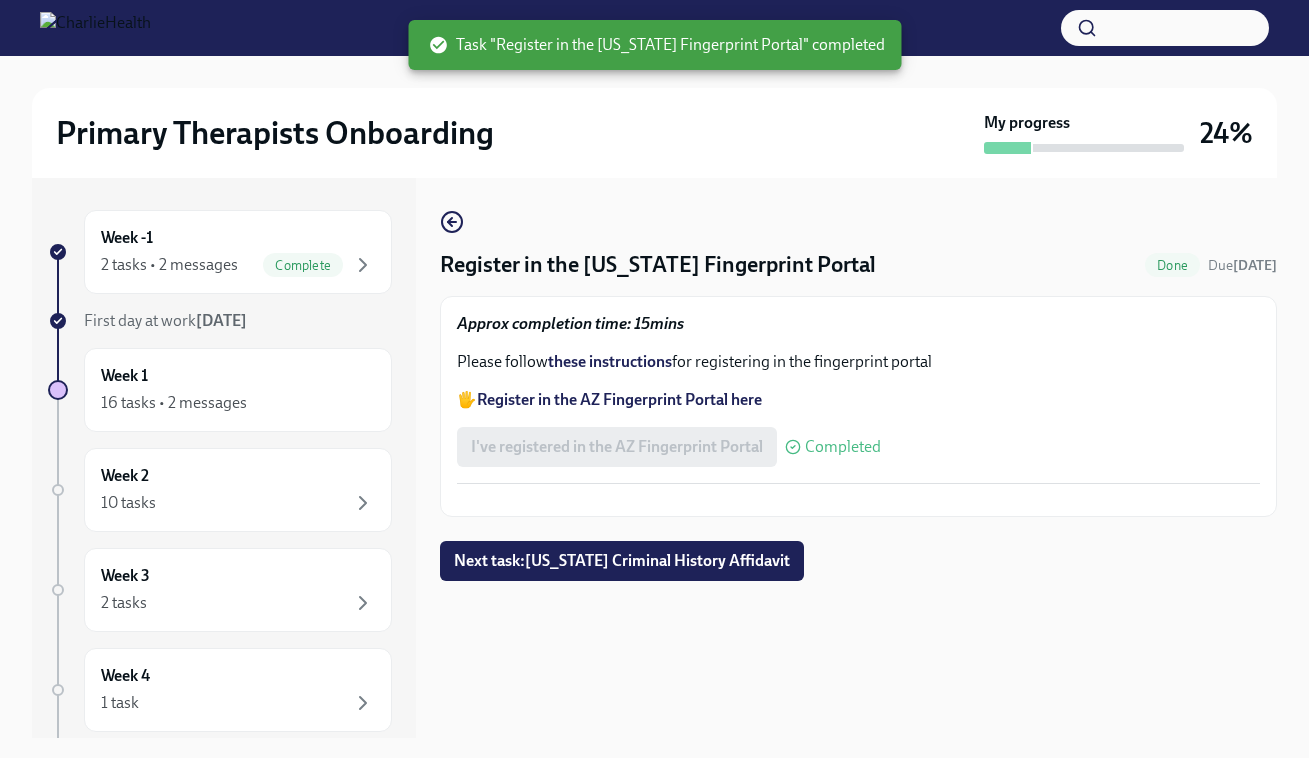 click at bounding box center [858, 500] 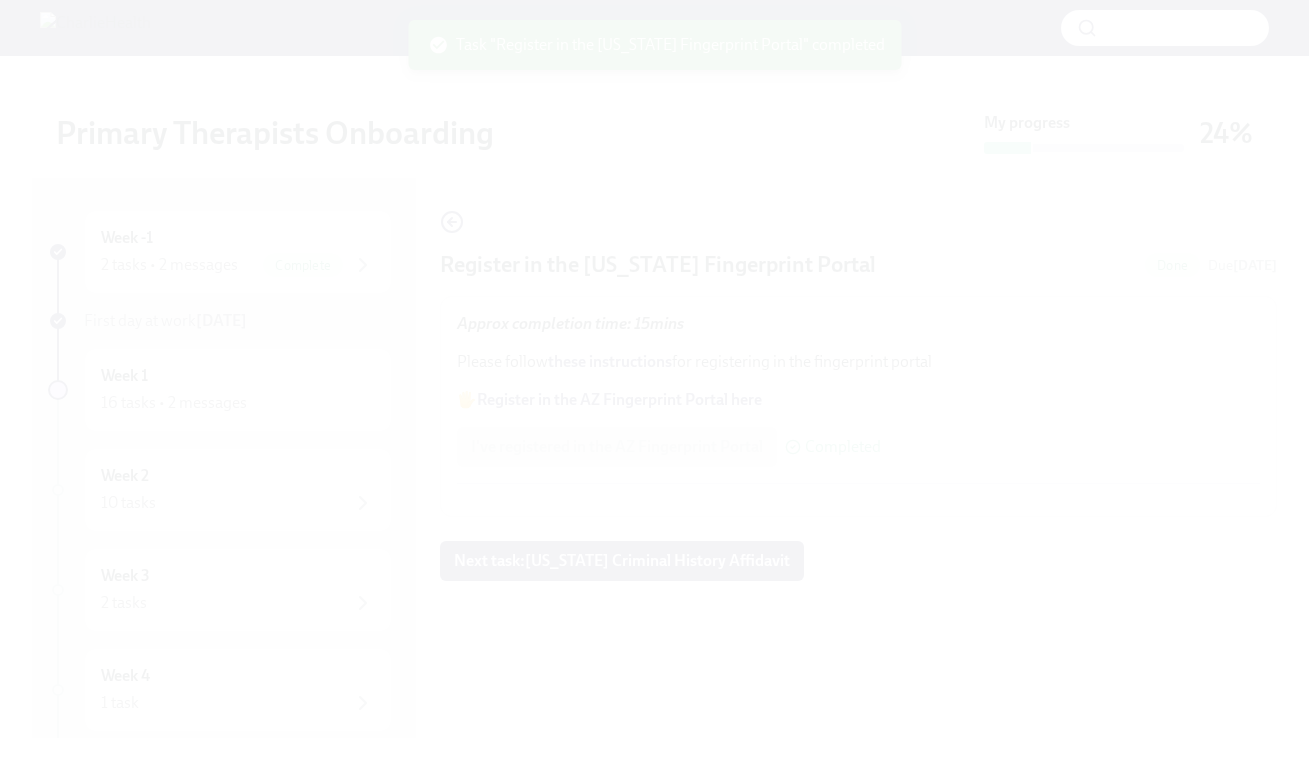 click at bounding box center [654, 379] 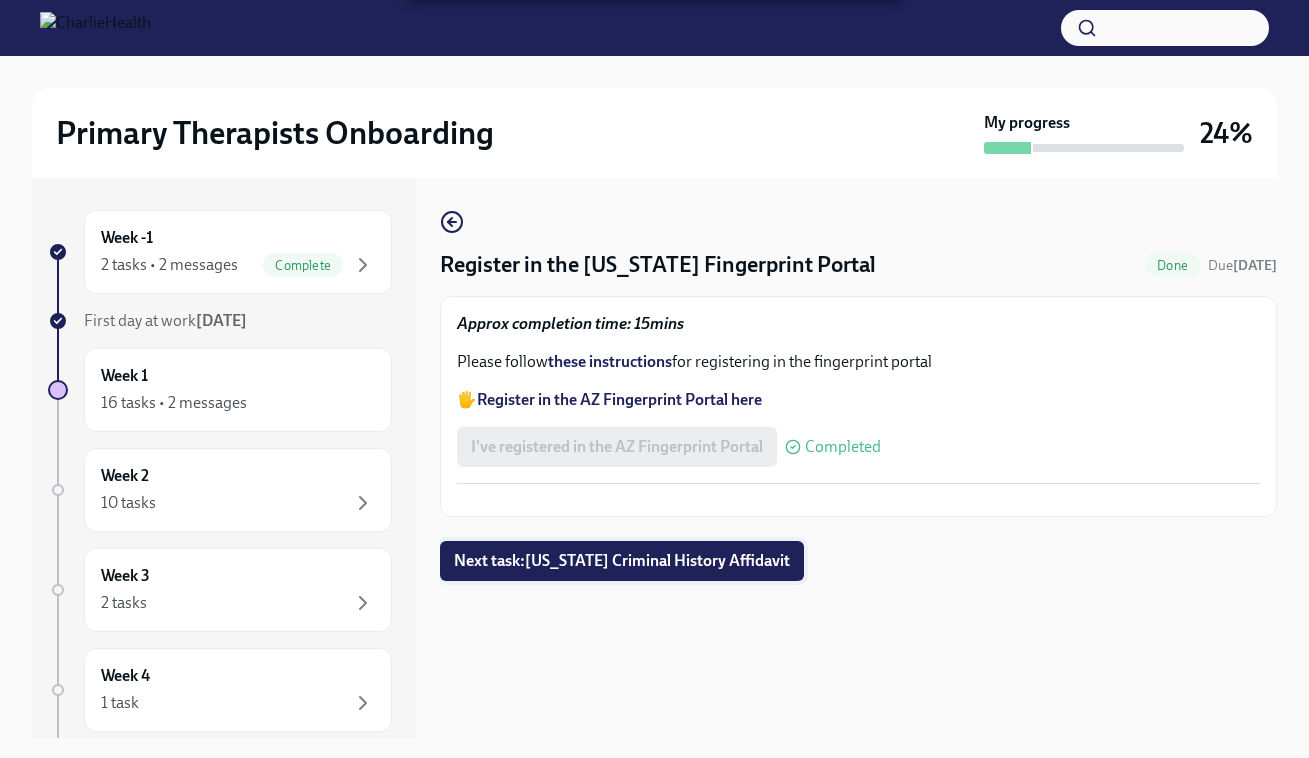 click on "Next task :  Arizona Criminal History Affidavit" at bounding box center (622, 561) 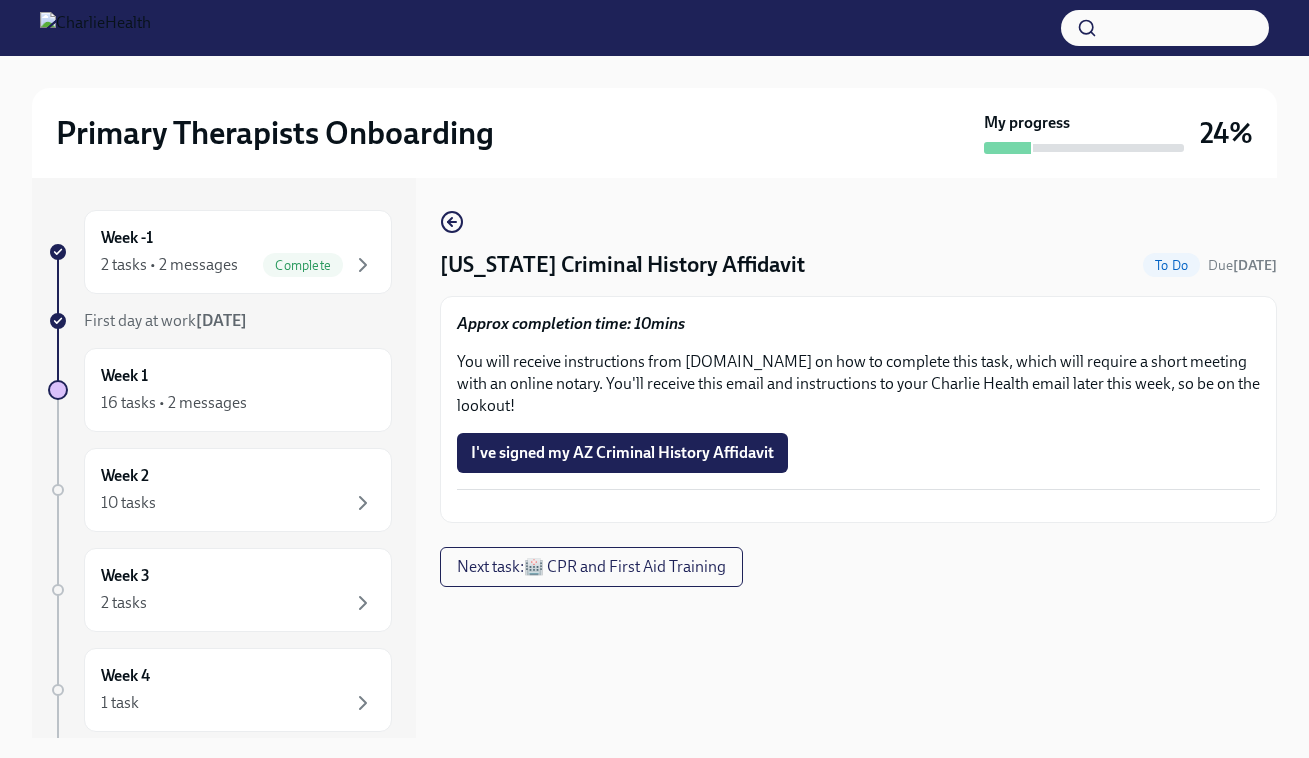 scroll, scrollTop: 0, scrollLeft: 0, axis: both 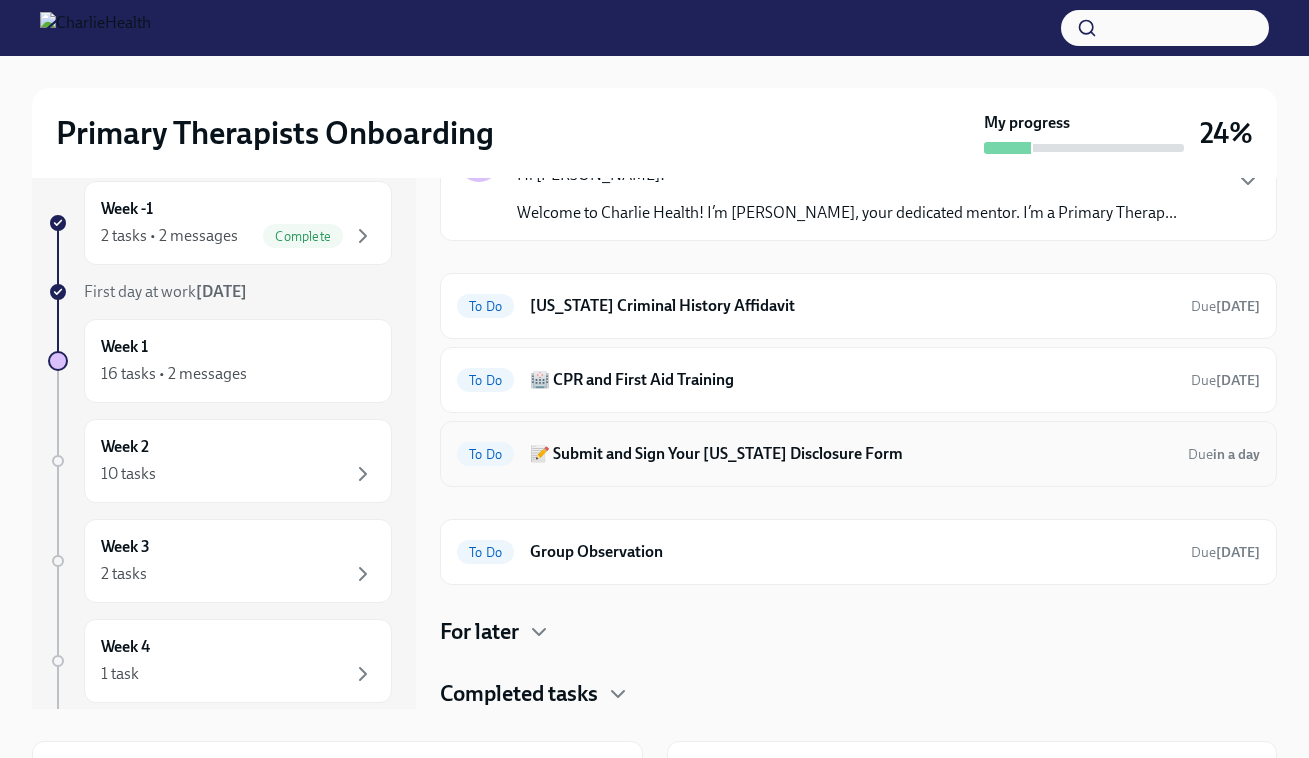 click on "📝 Submit and Sign Your [US_STATE] Disclosure Form" at bounding box center (851, 454) 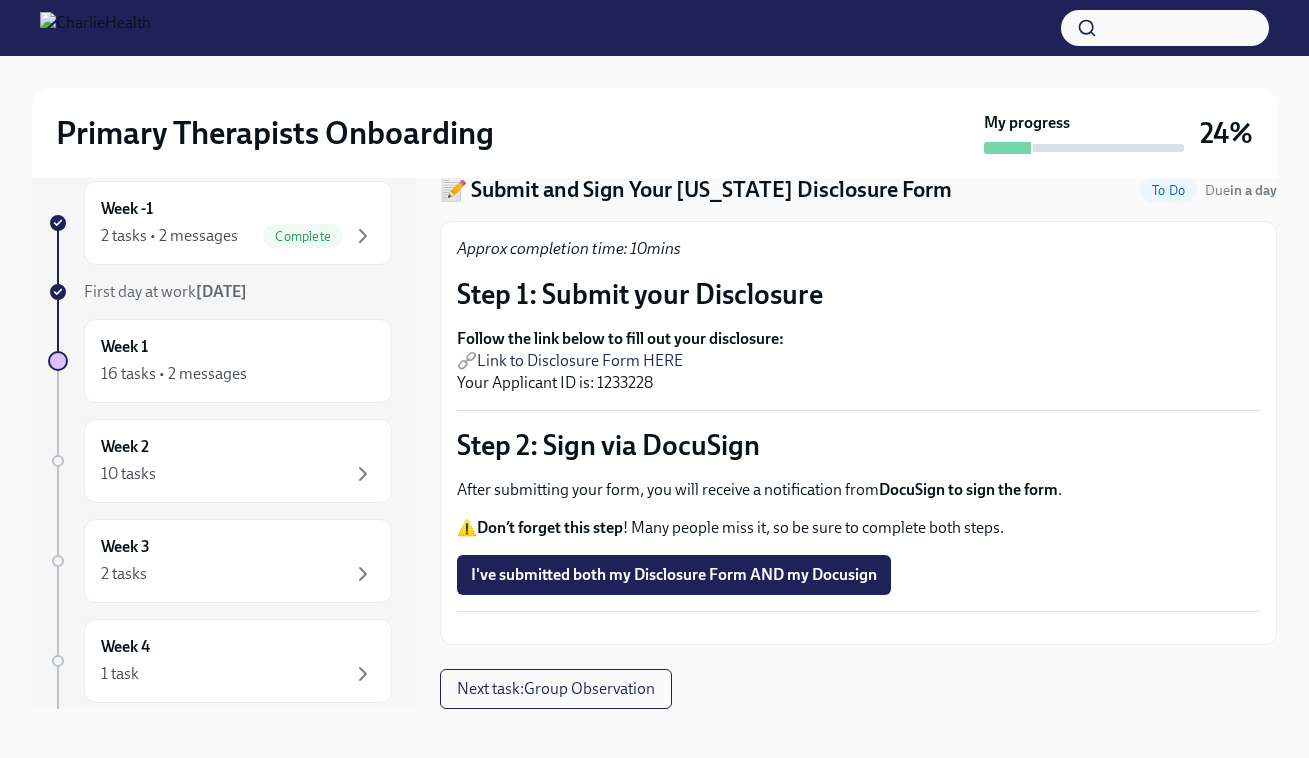 scroll, scrollTop: 62, scrollLeft: 0, axis: vertical 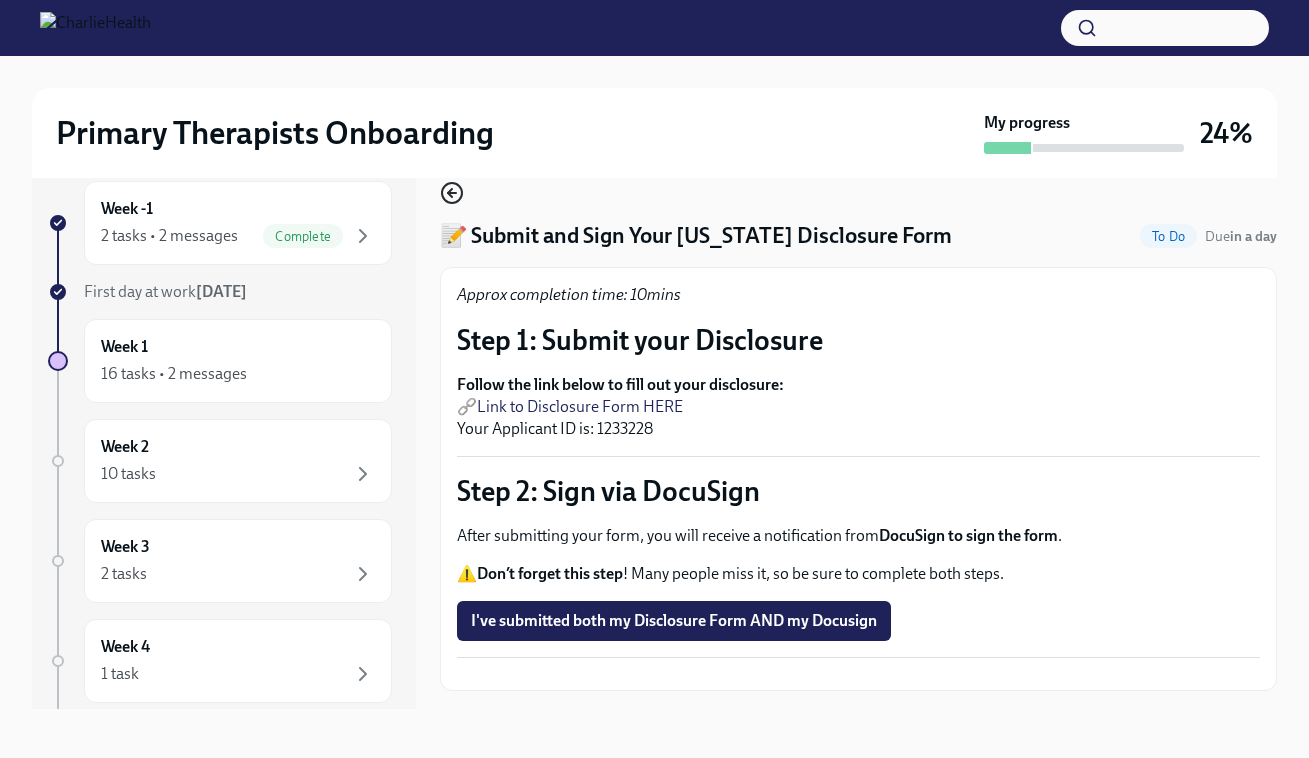 click 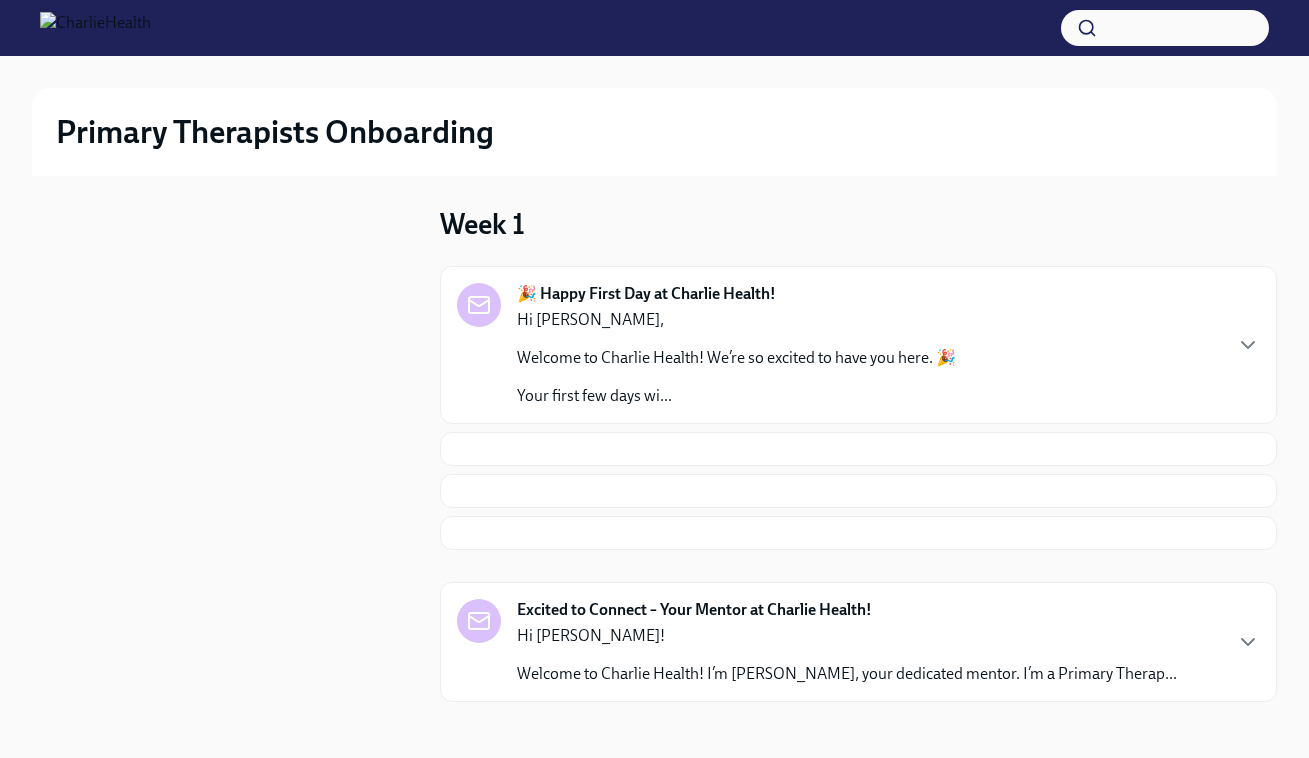 scroll, scrollTop: 2, scrollLeft: 0, axis: vertical 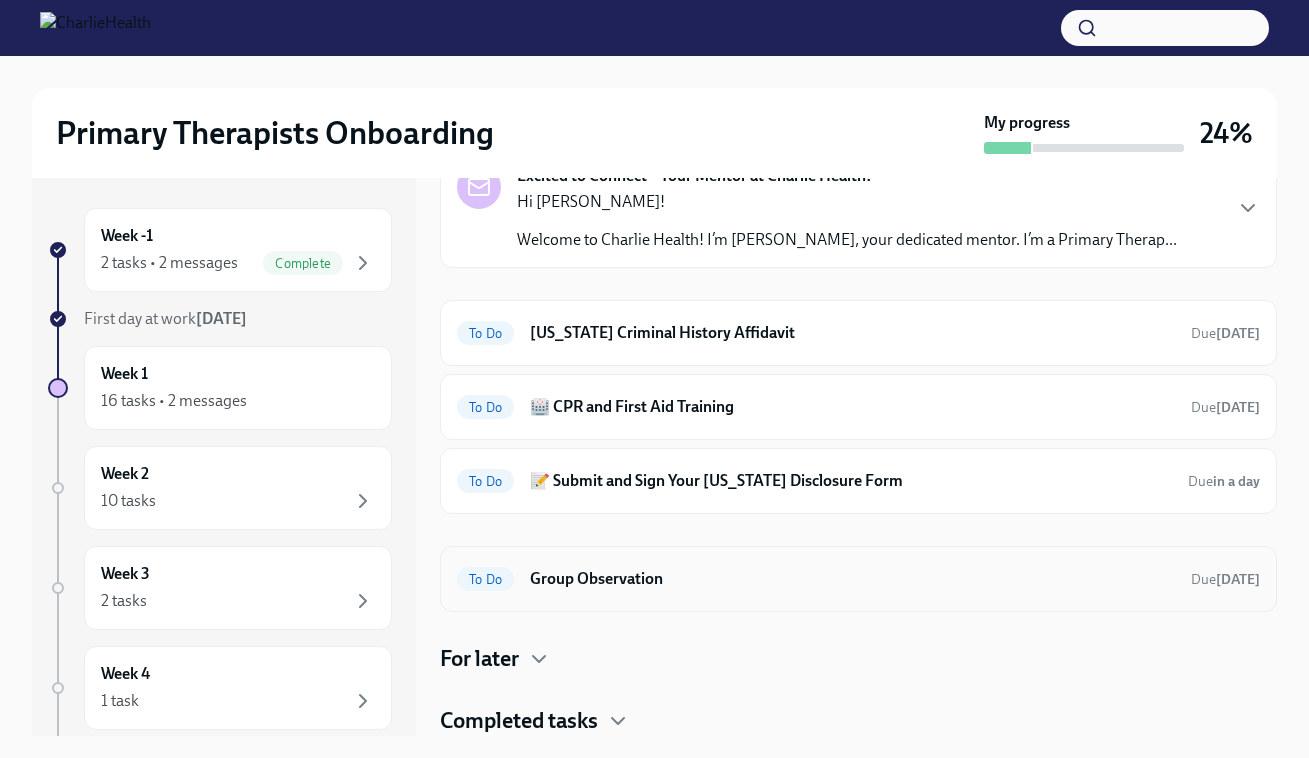 click on "Group Observation" at bounding box center [852, 579] 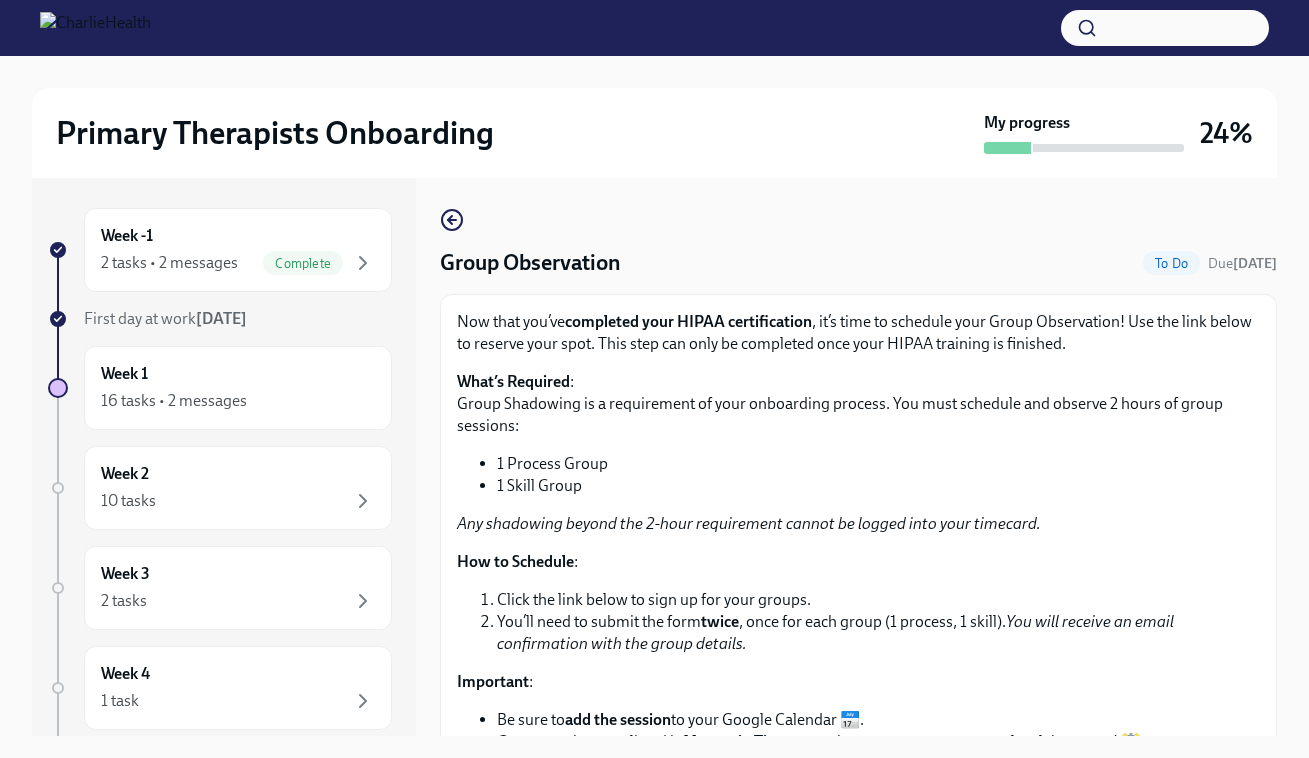 scroll, scrollTop: 0, scrollLeft: 0, axis: both 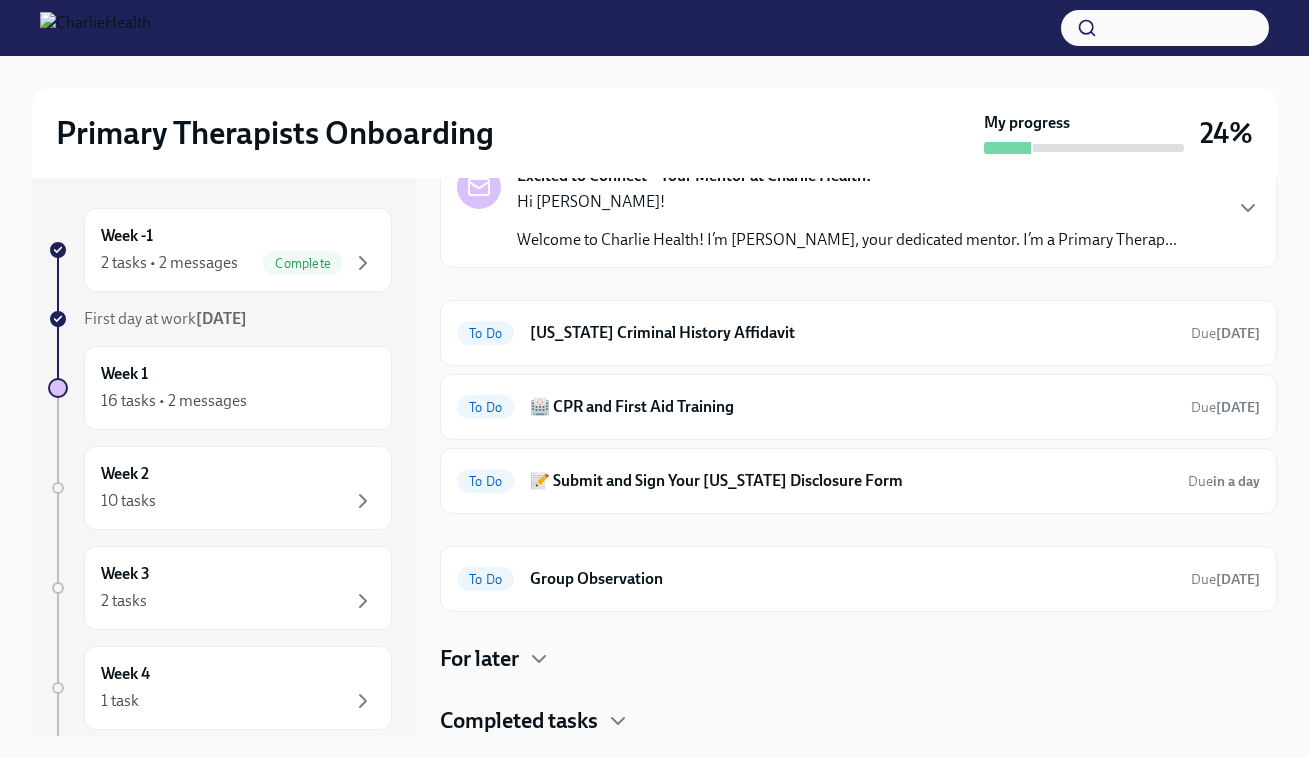 click on "Completed tasks" at bounding box center [519, 721] 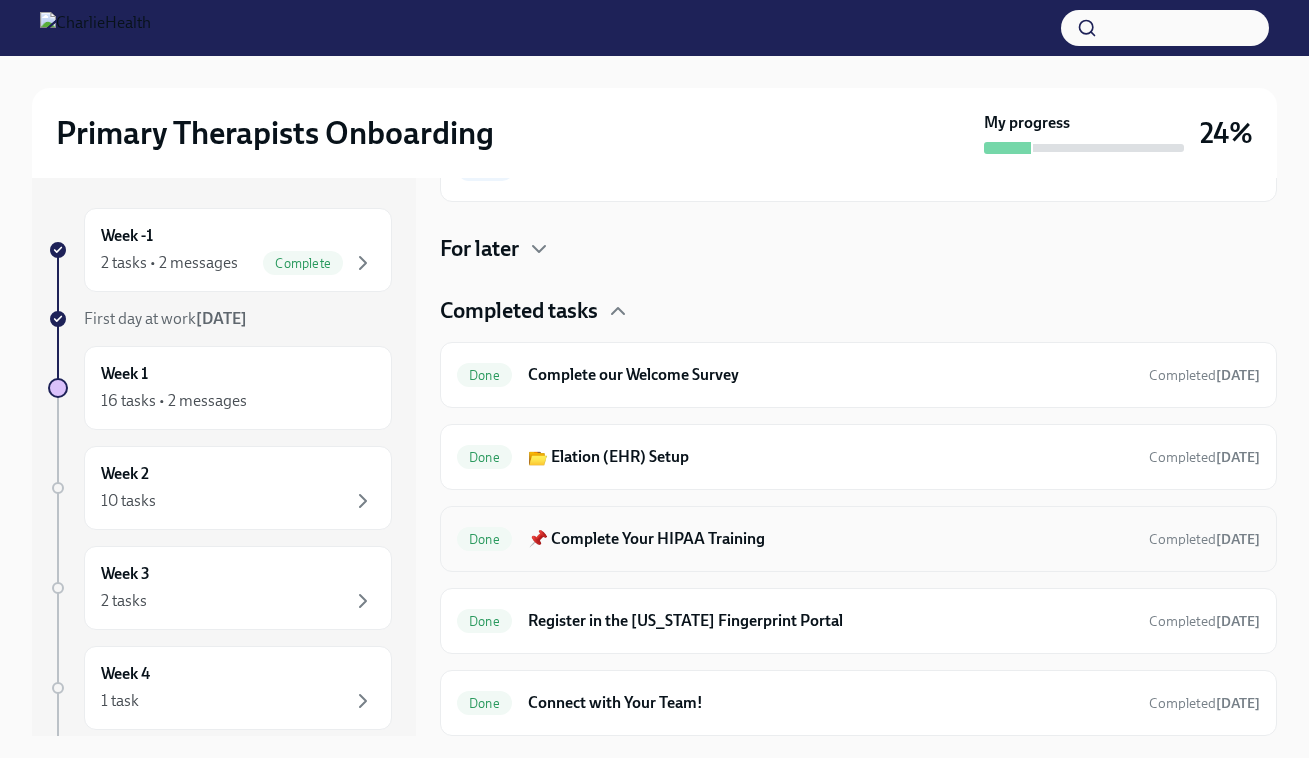 scroll, scrollTop: 942, scrollLeft: 0, axis: vertical 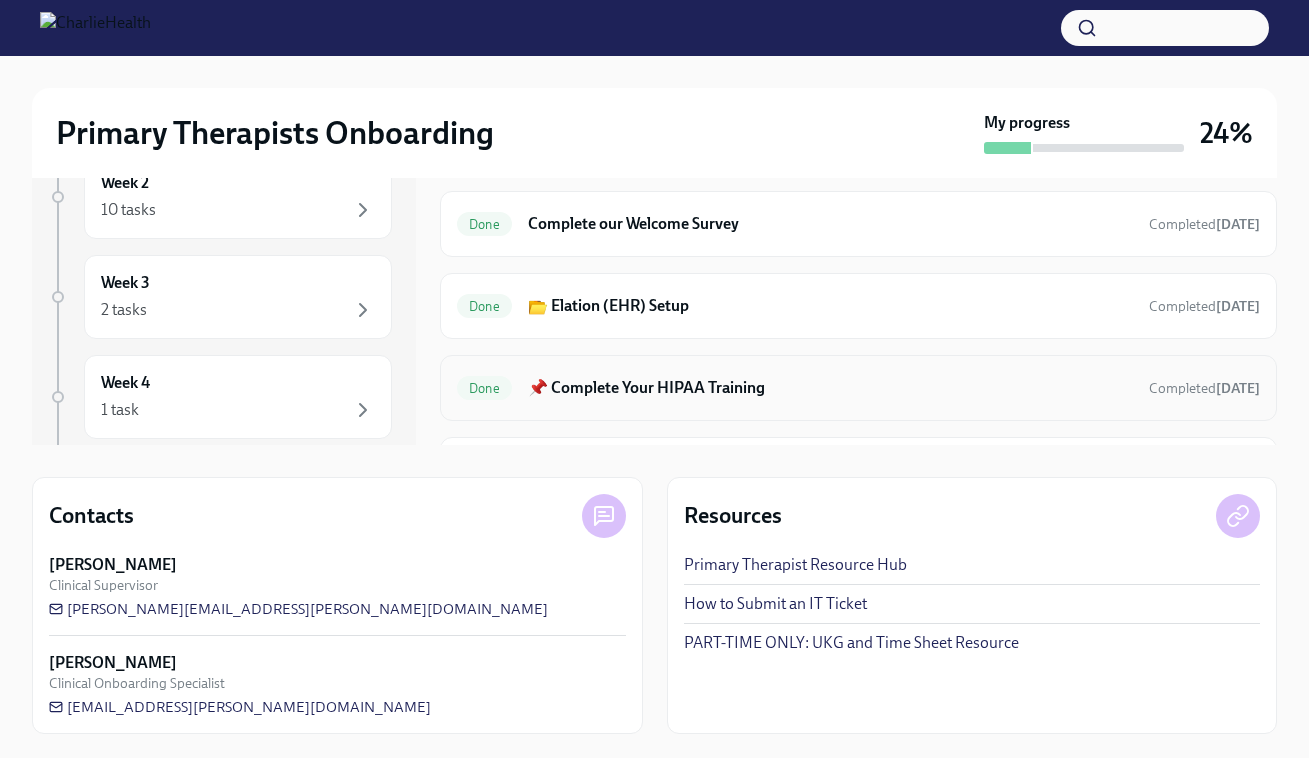 click on "📌 Complete Your HIPAA Training" at bounding box center [830, 388] 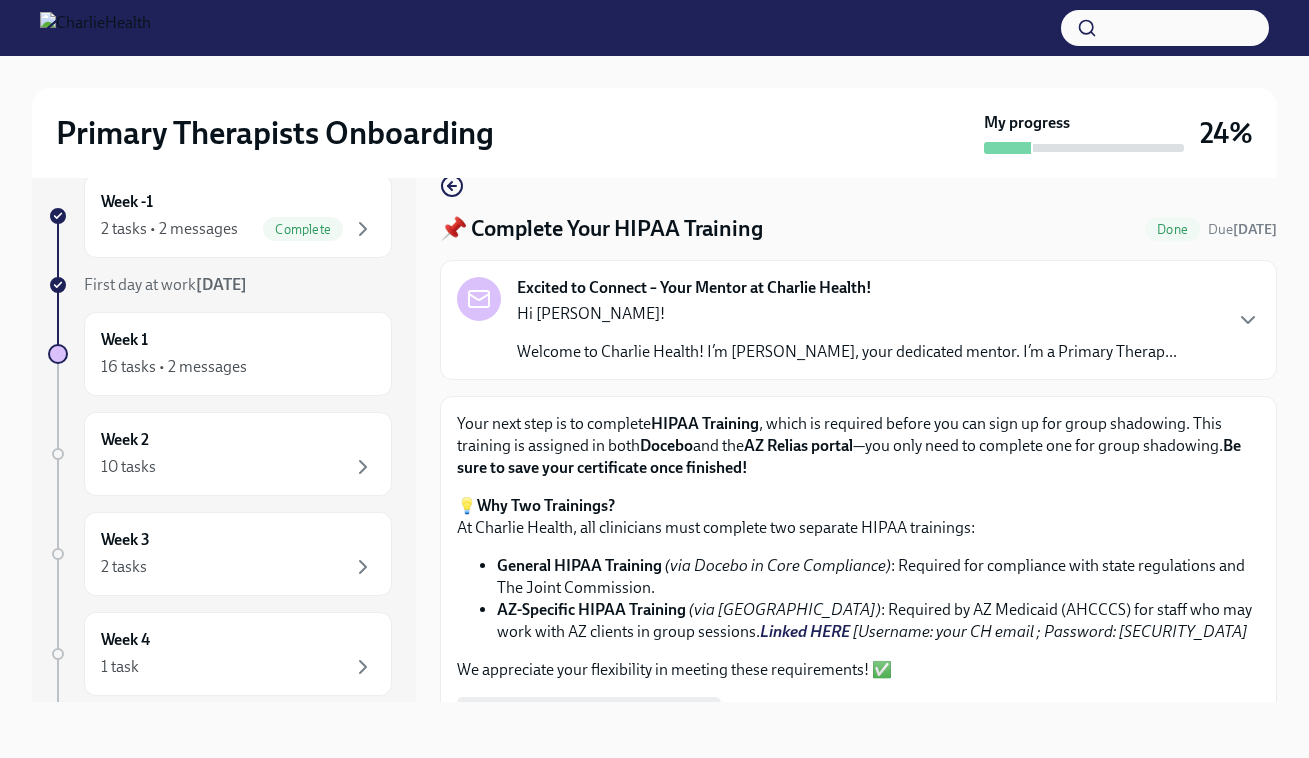 scroll, scrollTop: 34, scrollLeft: 0, axis: vertical 